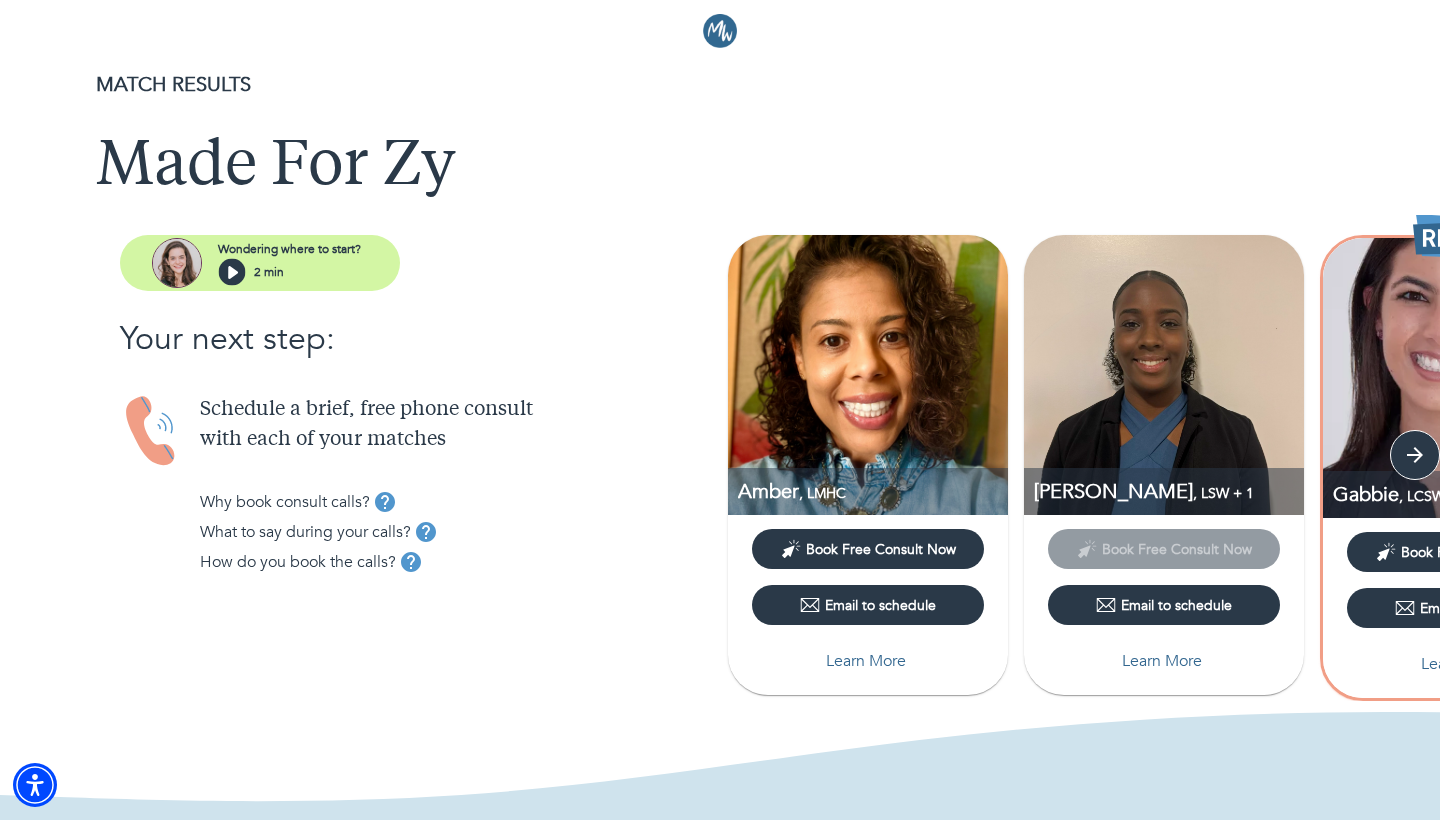 scroll, scrollTop: 6, scrollLeft: 0, axis: vertical 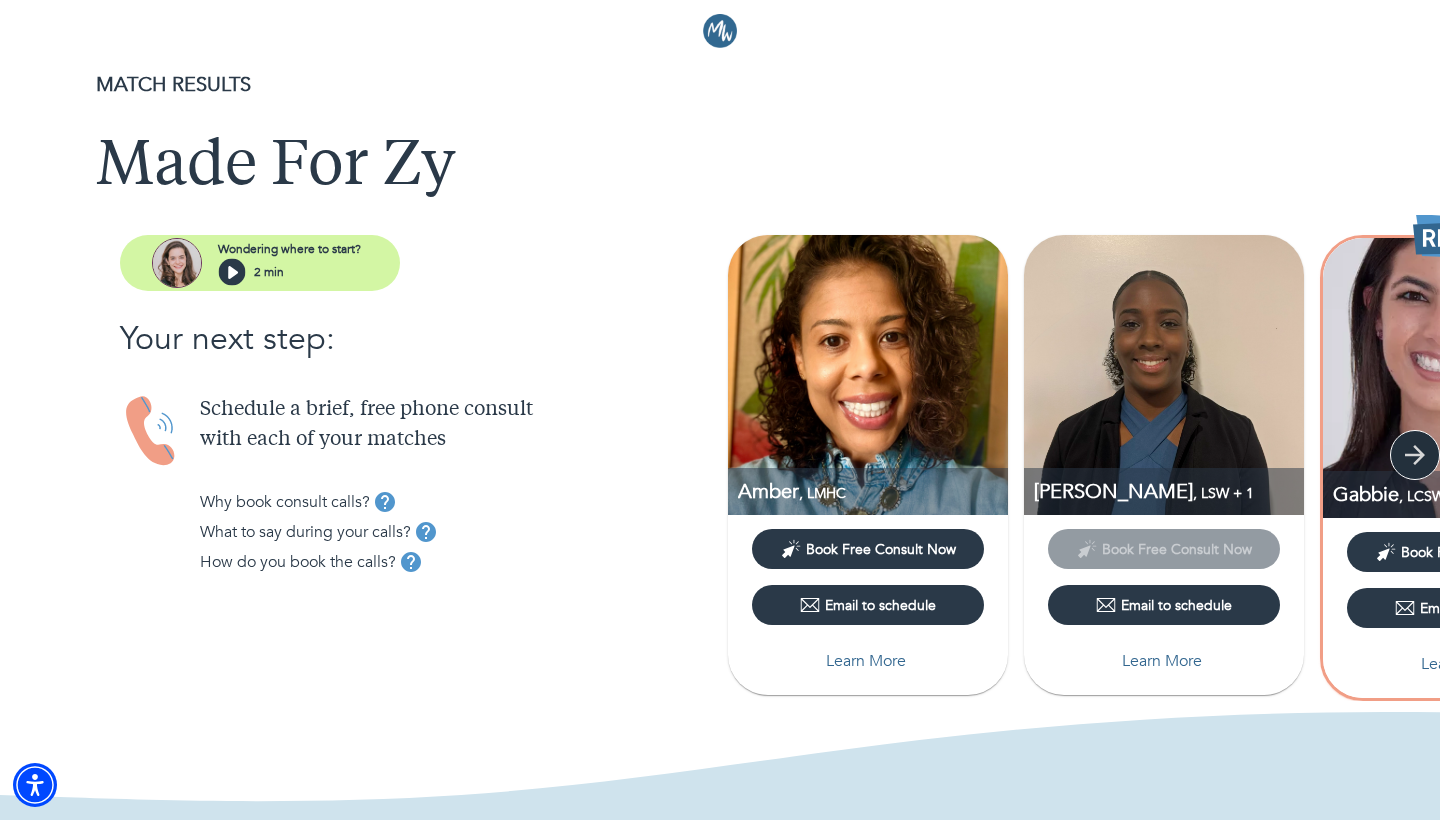 click 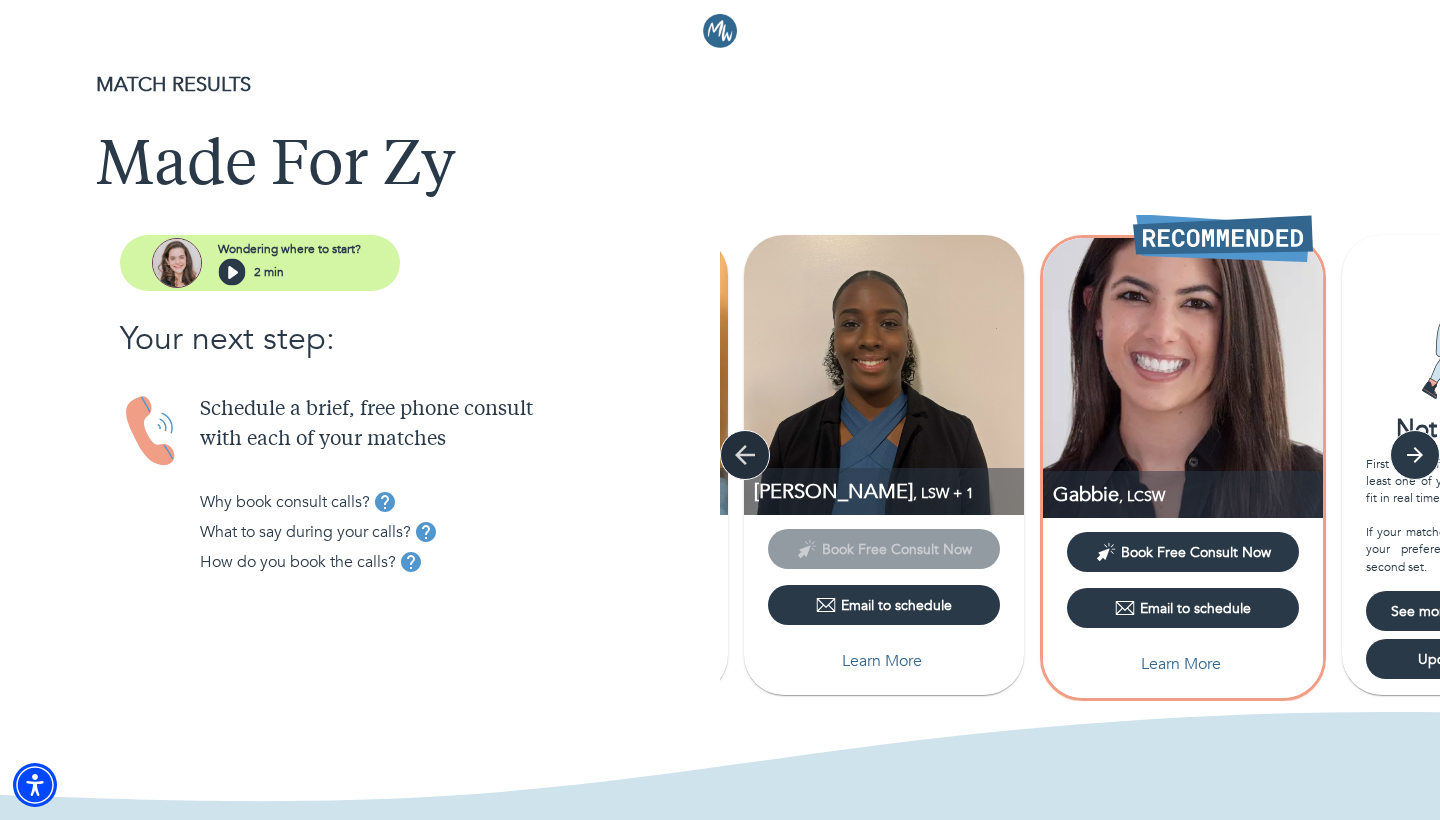 click 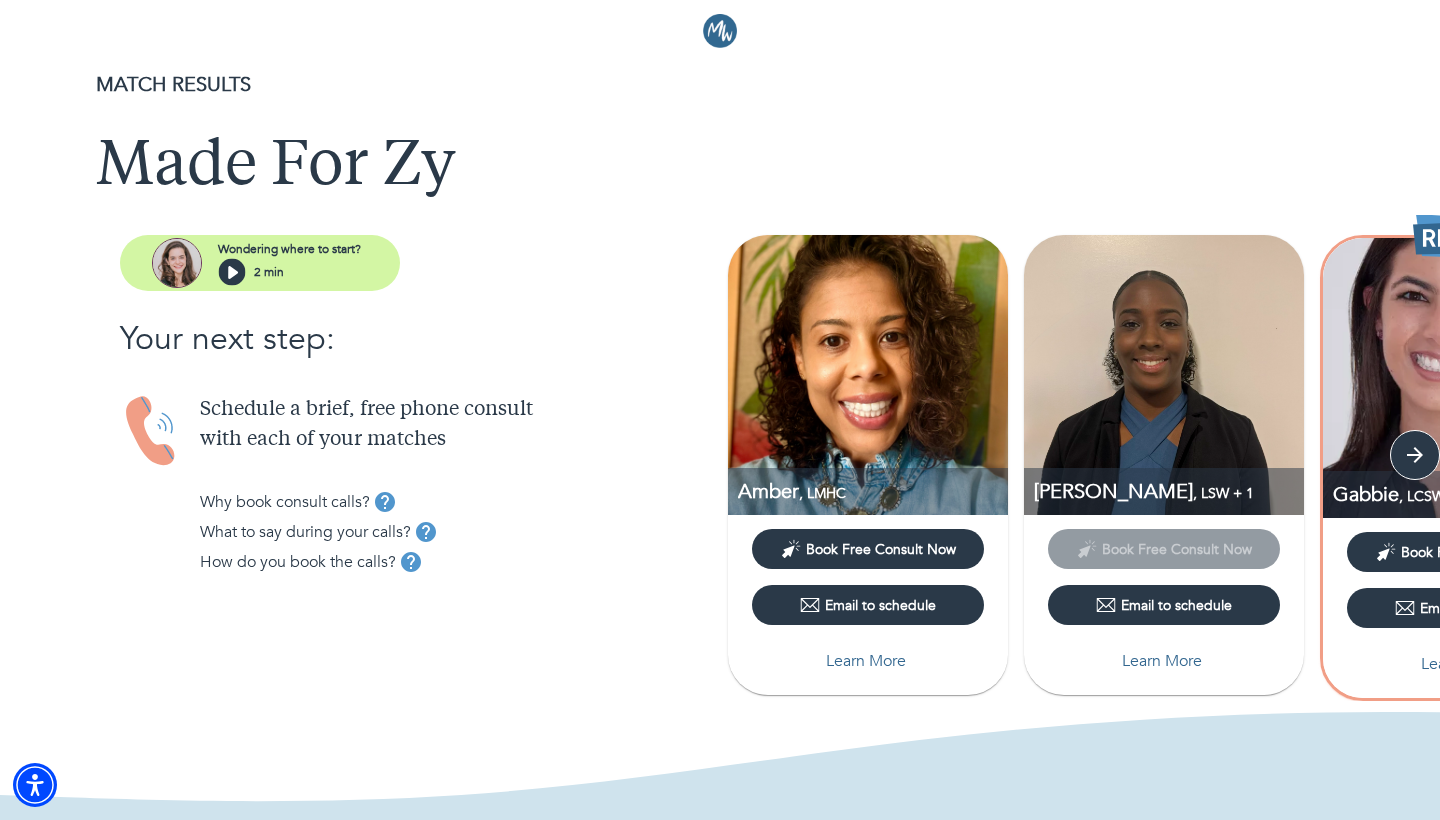click on "Learn More" at bounding box center [866, 661] 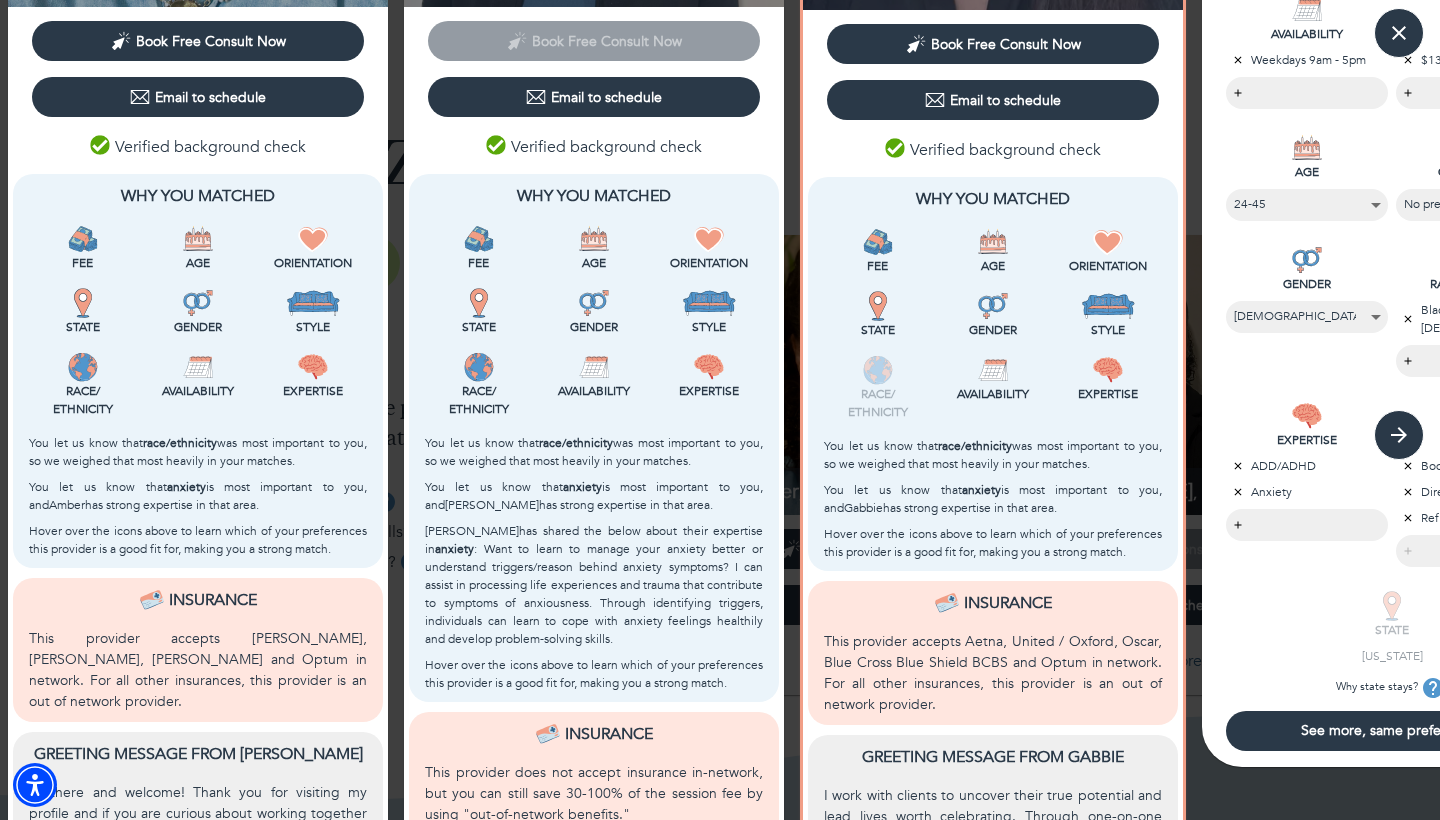 scroll, scrollTop: 394, scrollLeft: 0, axis: vertical 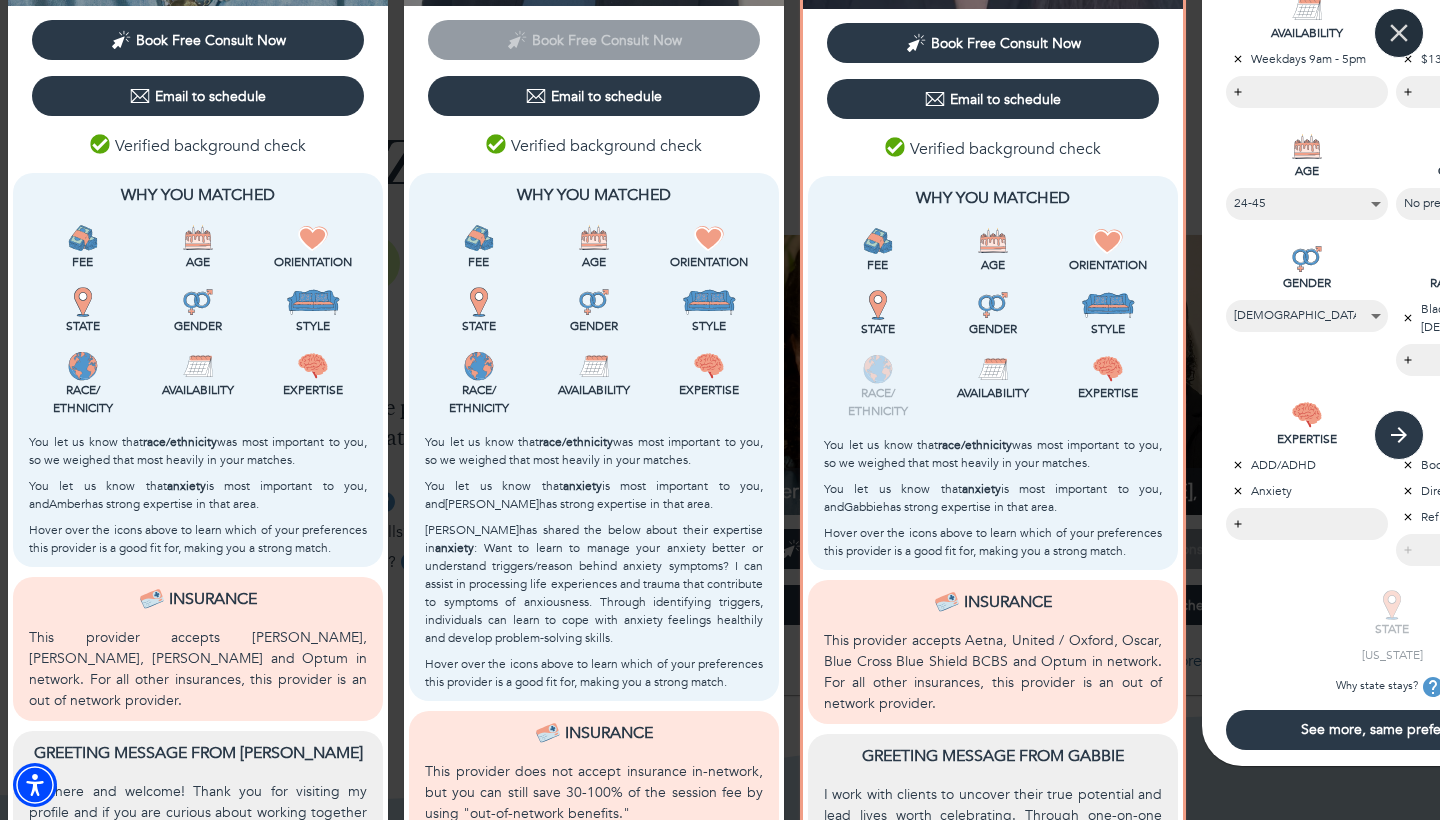 click 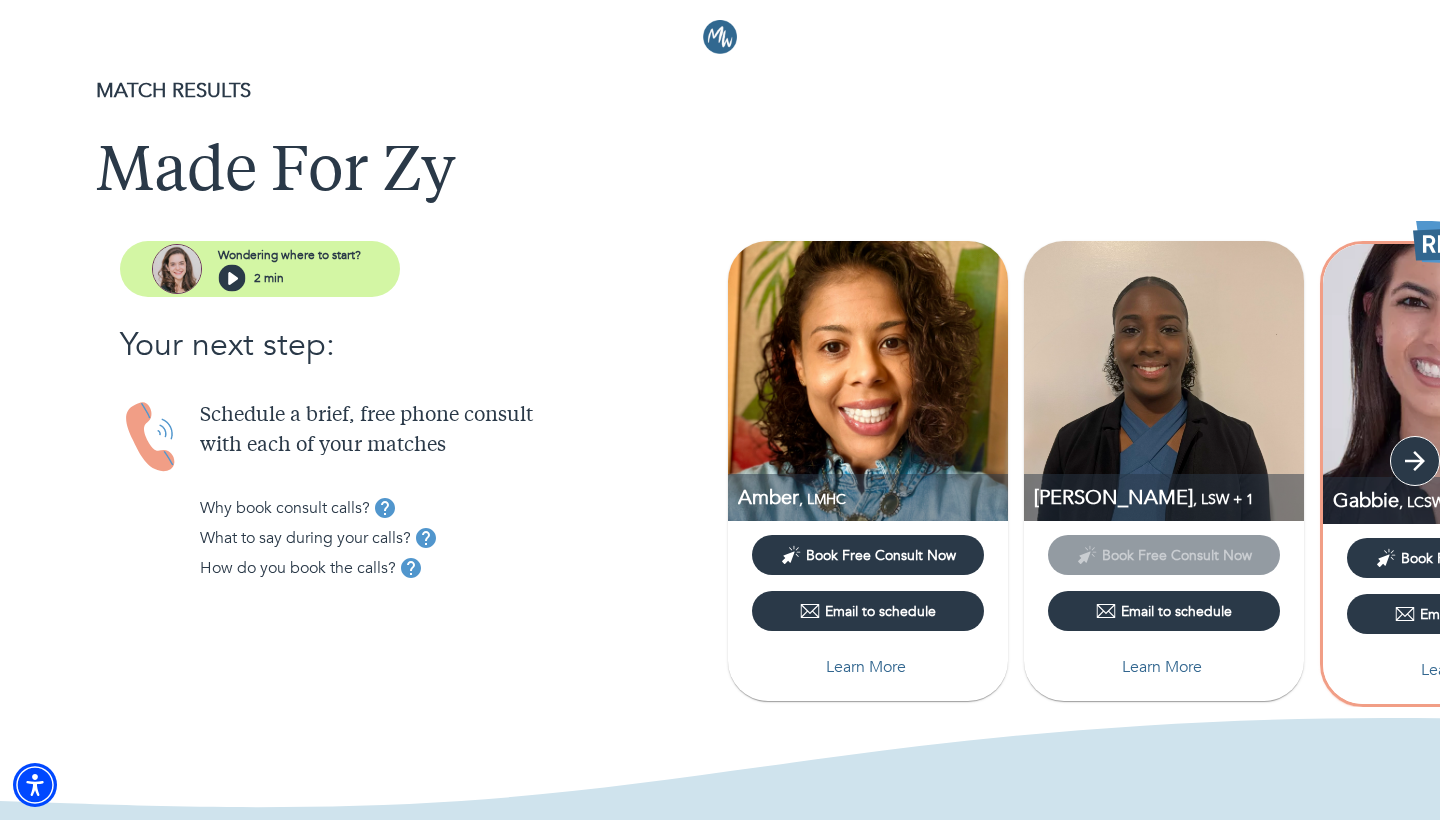 scroll, scrollTop: 0, scrollLeft: 0, axis: both 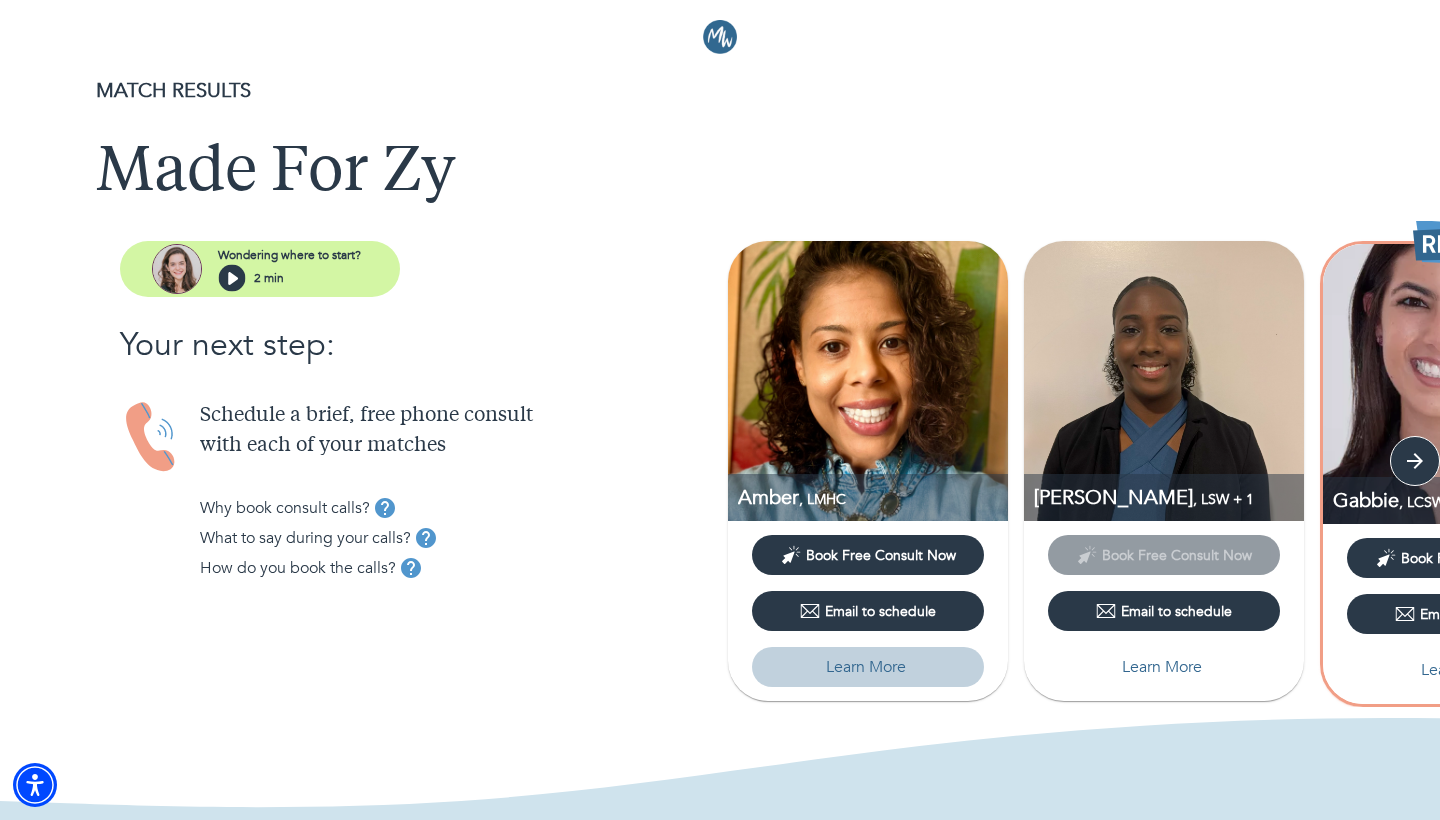 click on "Learn More" at bounding box center (866, 667) 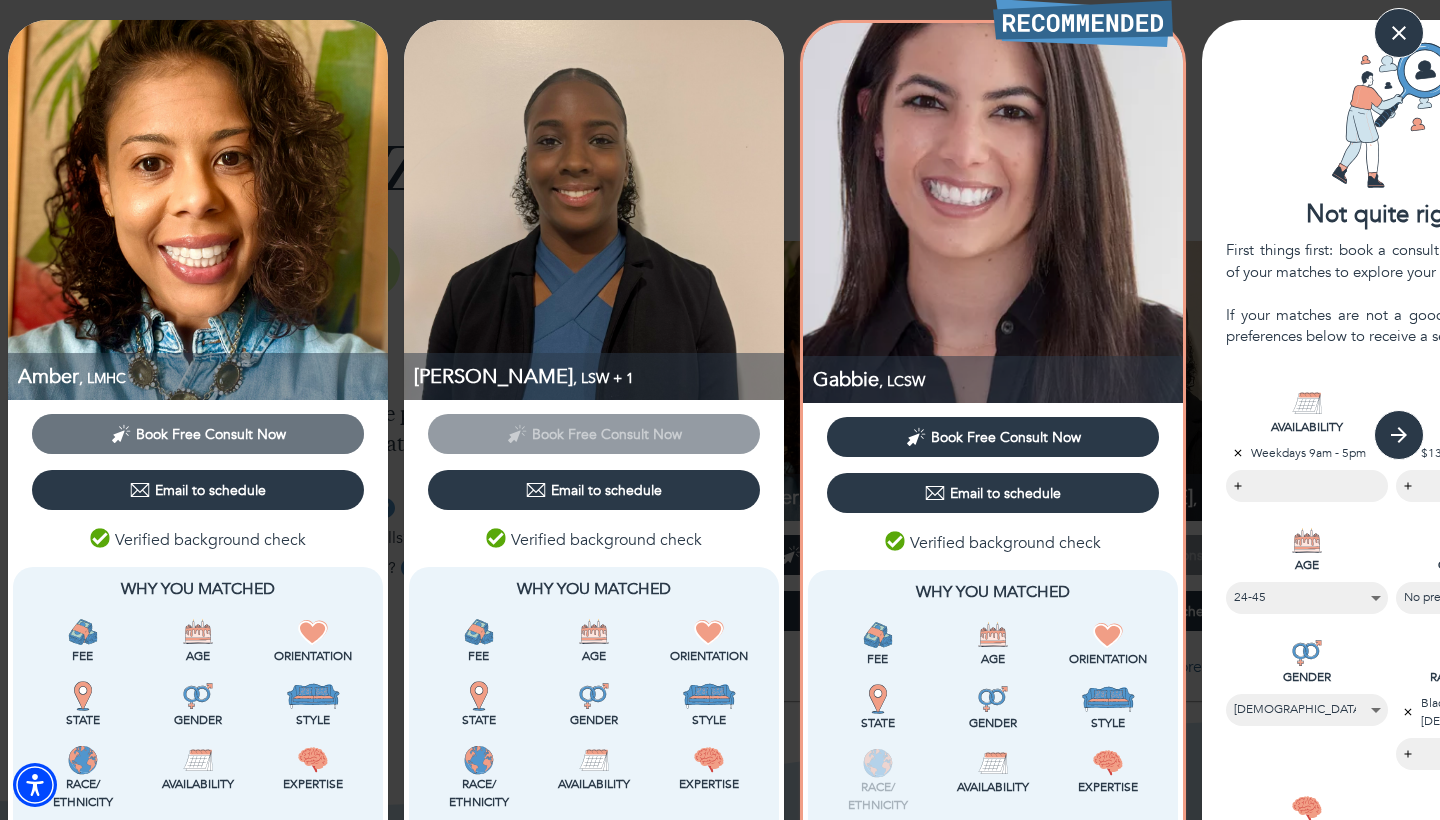 click on "Book Free Consult Now" at bounding box center (211, 434) 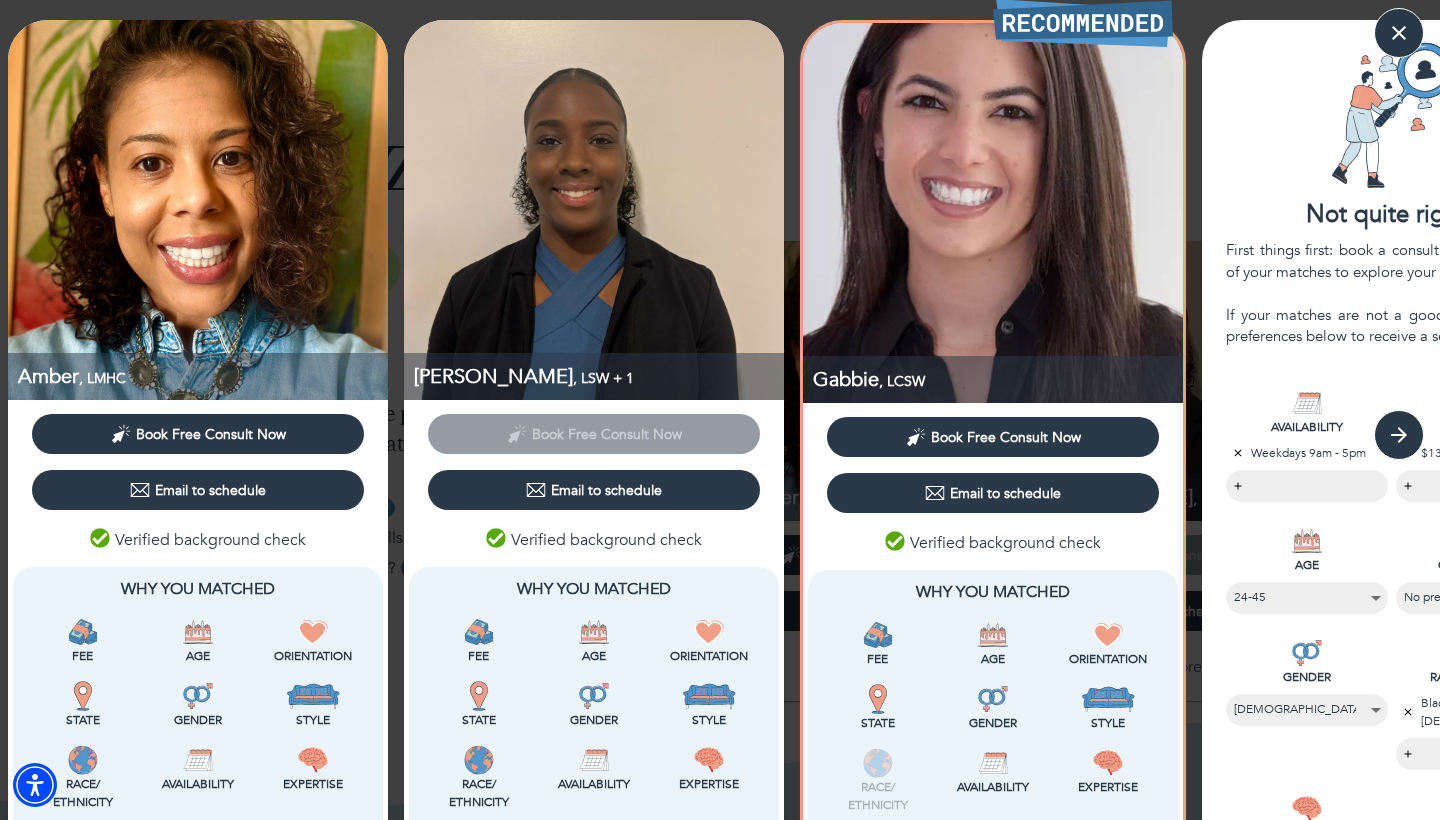 click on "Book Free Consult Now" at bounding box center (211, 434) 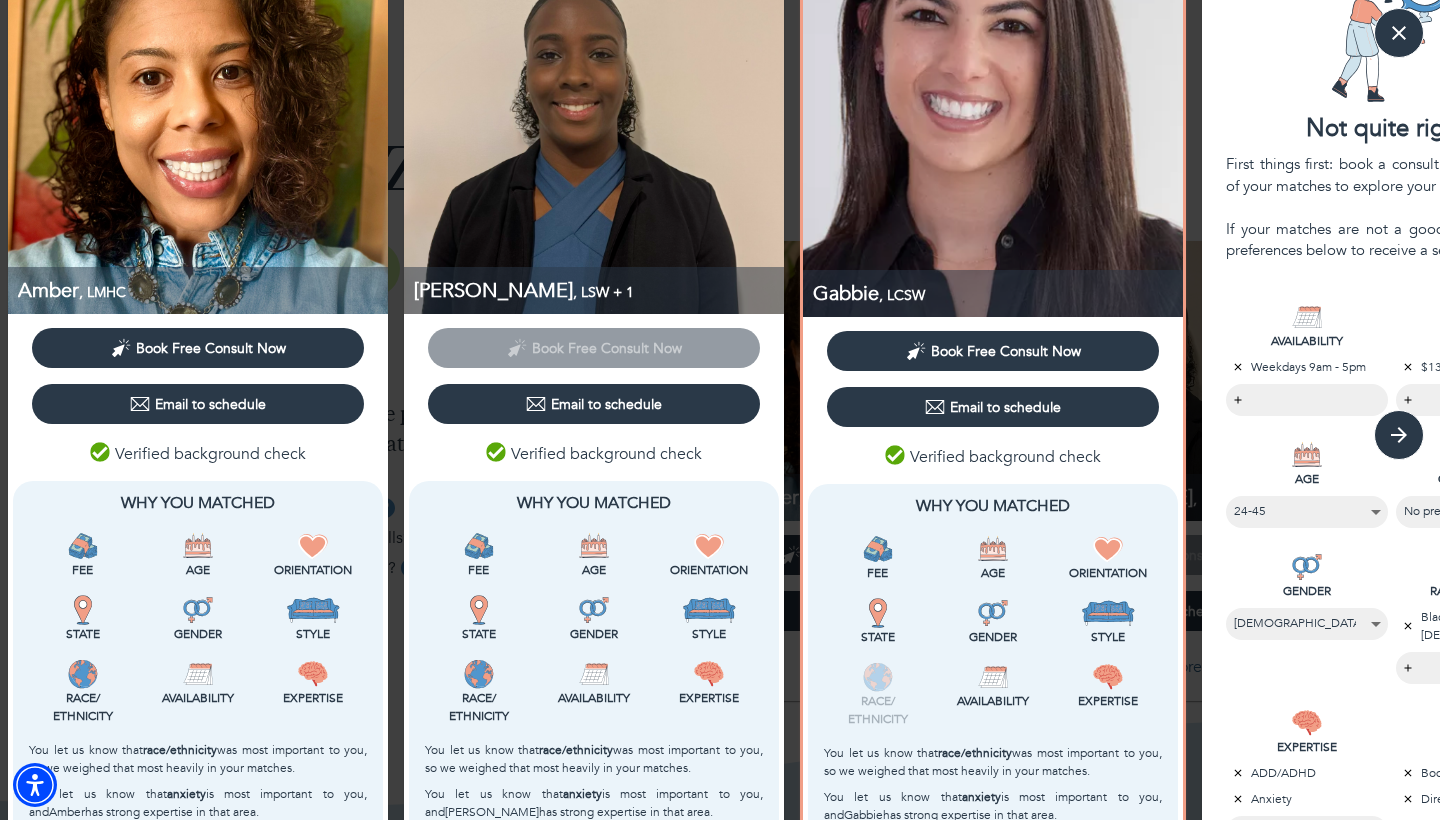 scroll, scrollTop: 83, scrollLeft: 0, axis: vertical 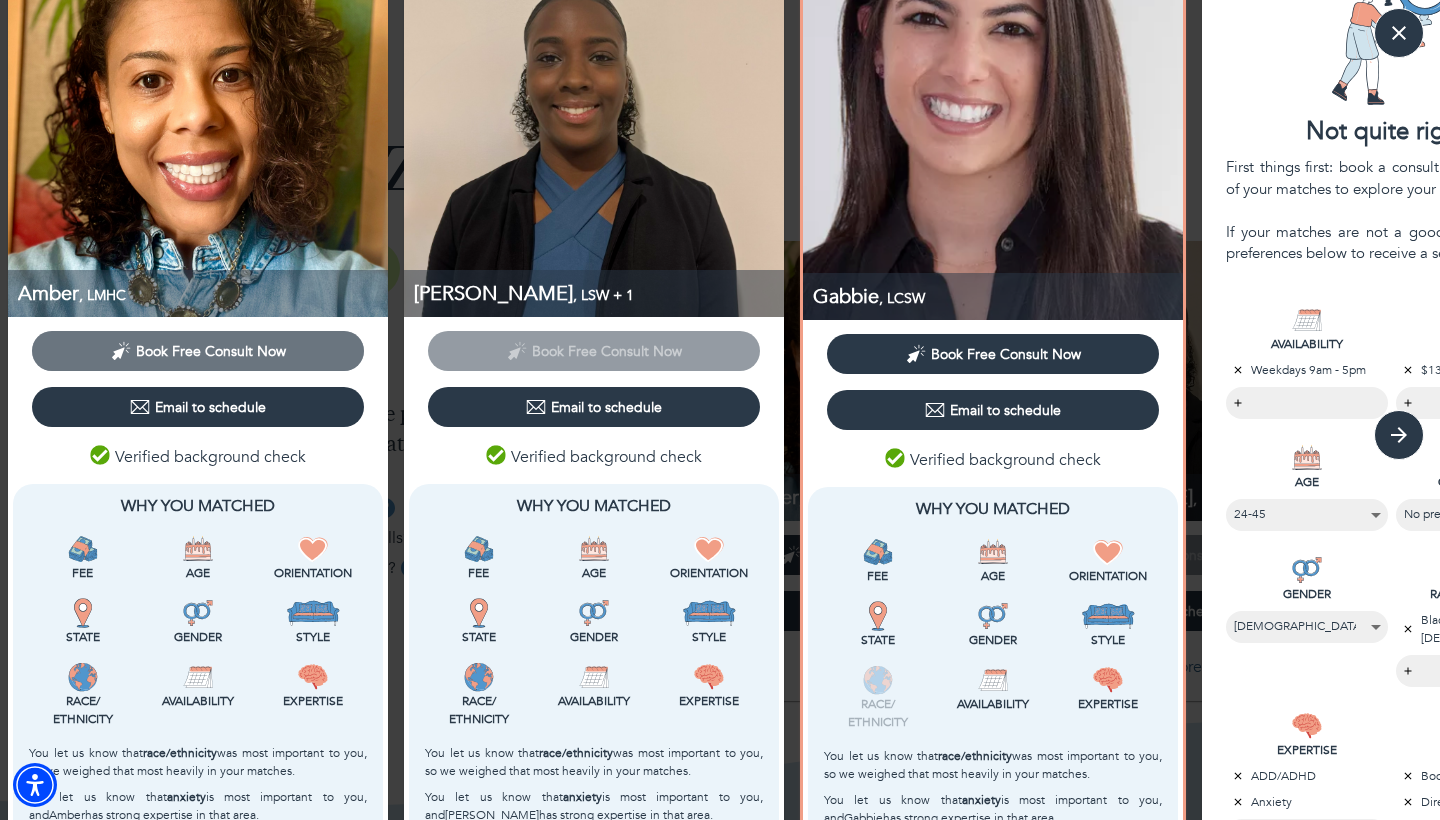 click on "Book Free Consult Now" at bounding box center (211, 351) 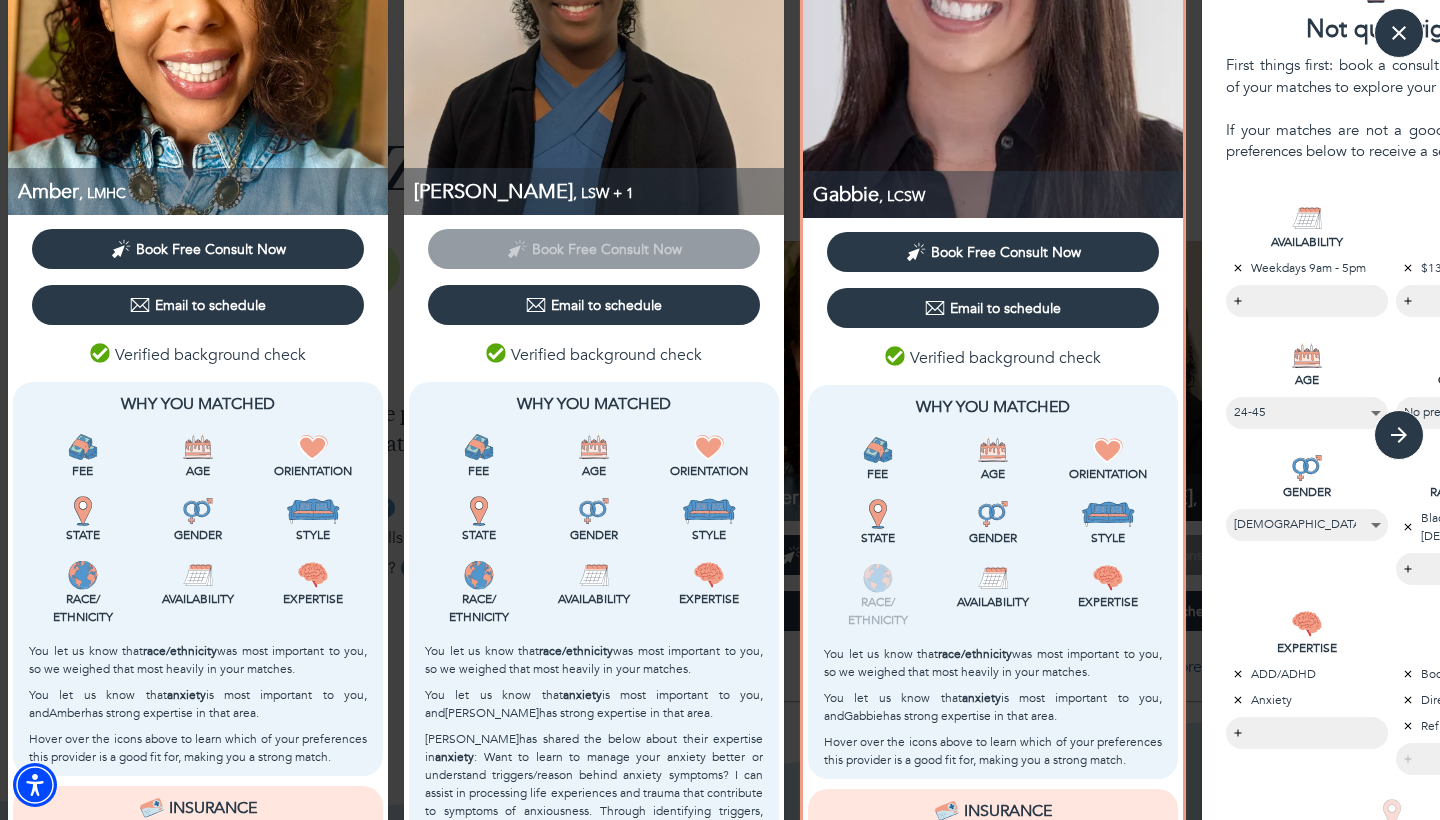 scroll, scrollTop: 182, scrollLeft: 0, axis: vertical 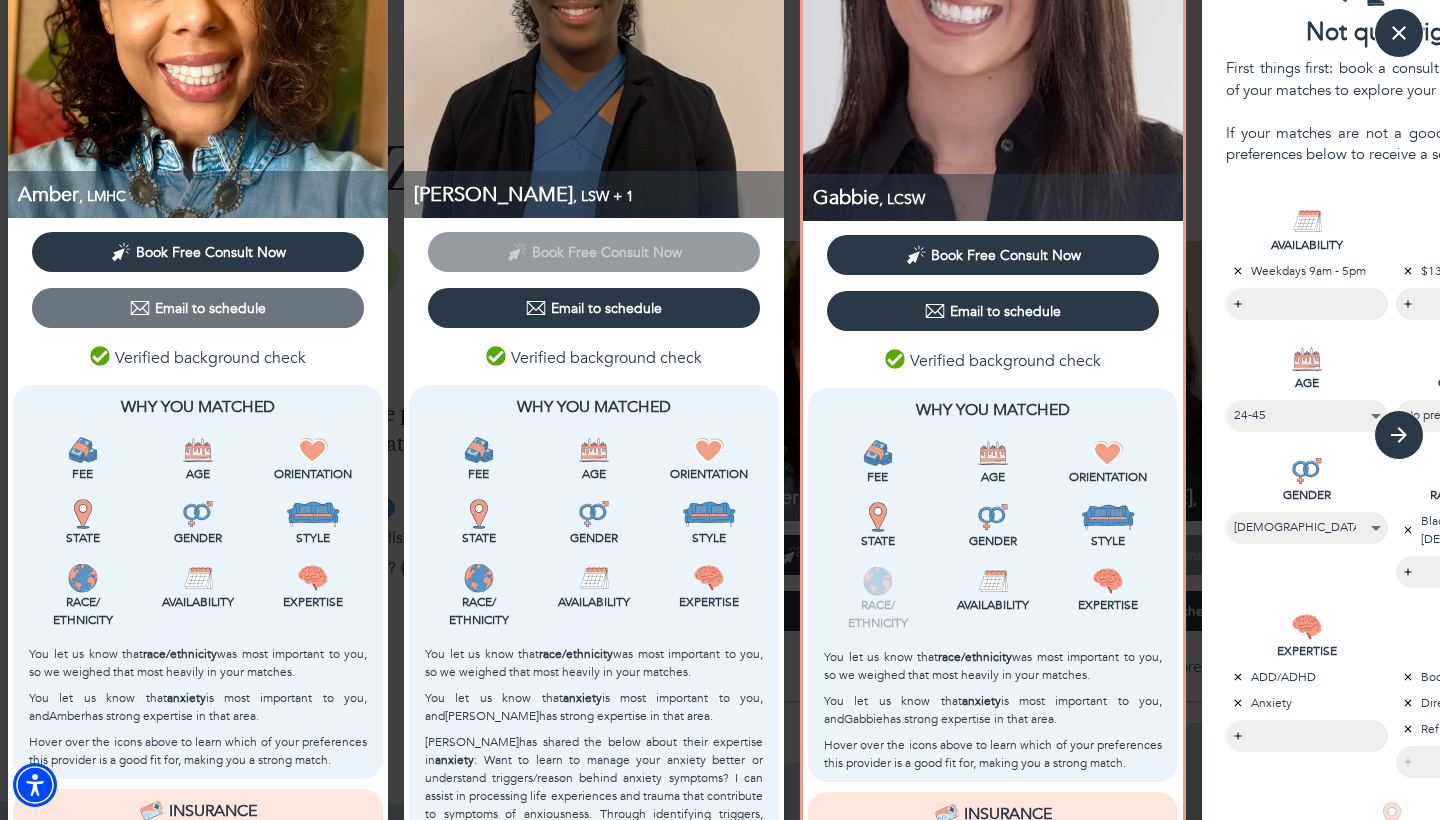 click on "Email to schedule" at bounding box center [198, 308] 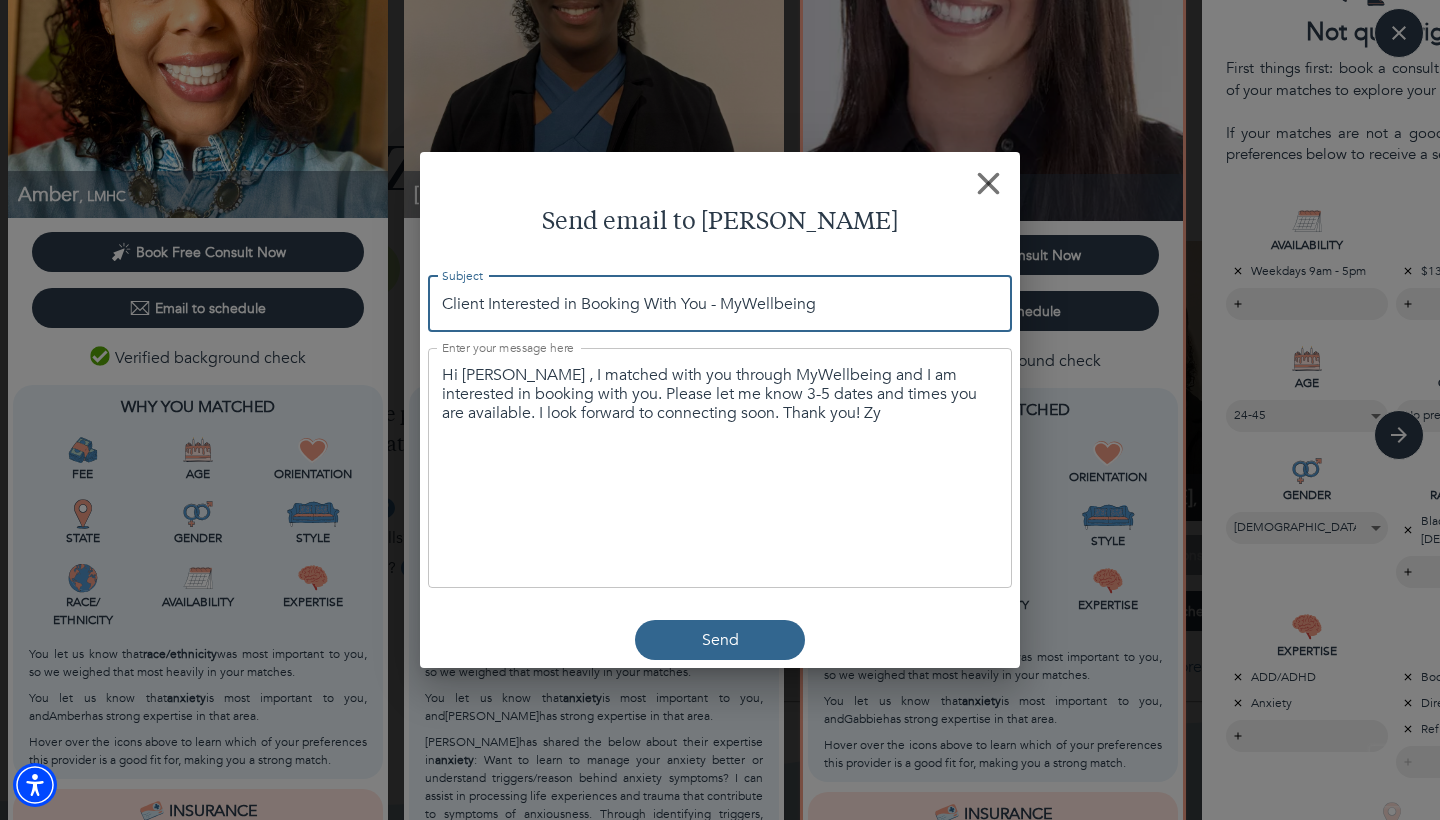 click on "Client Interested in Booking With You - MyWellbeing" at bounding box center [720, 304] 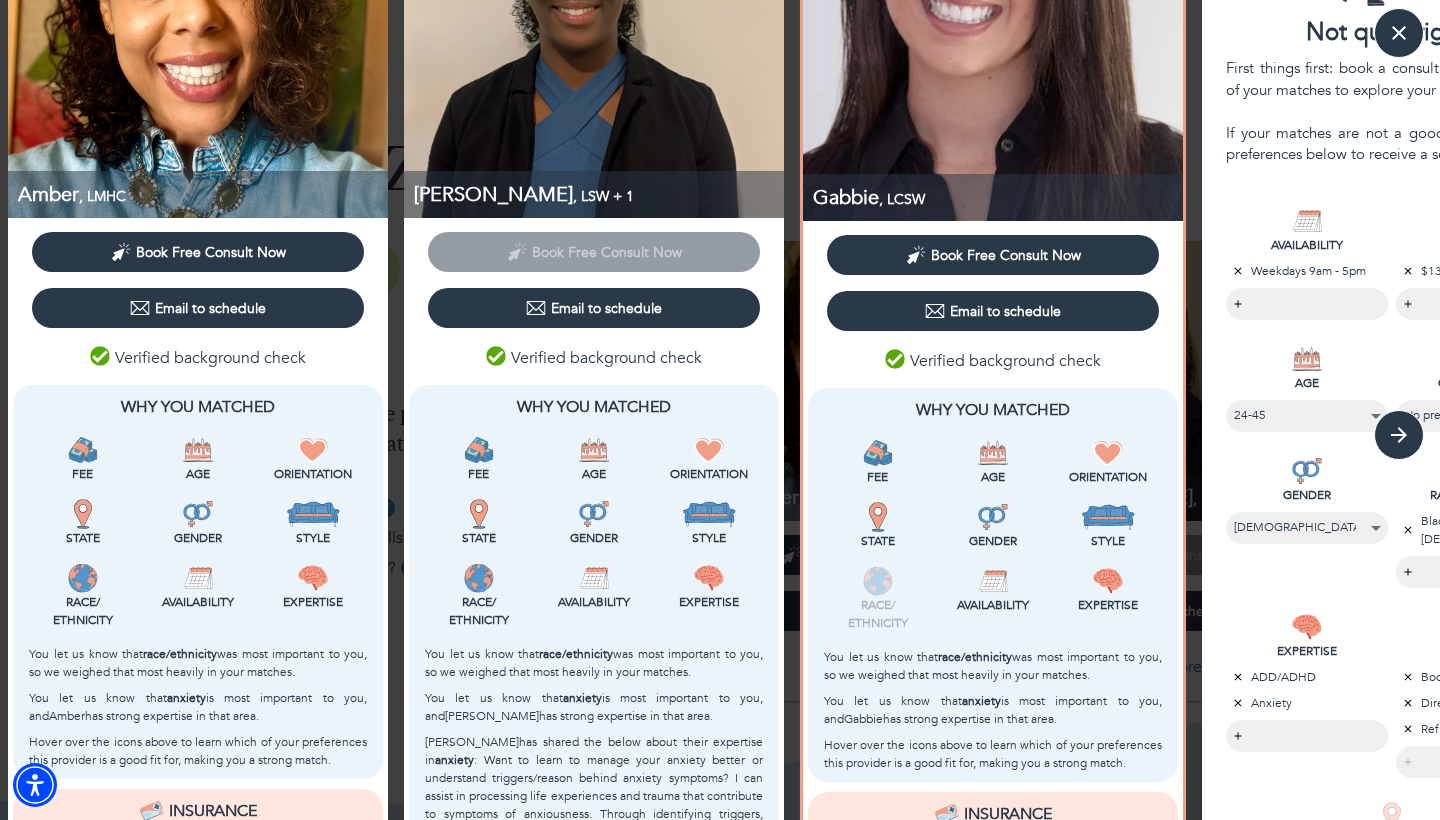click on "Book Free Consult Now" at bounding box center [1006, 255] 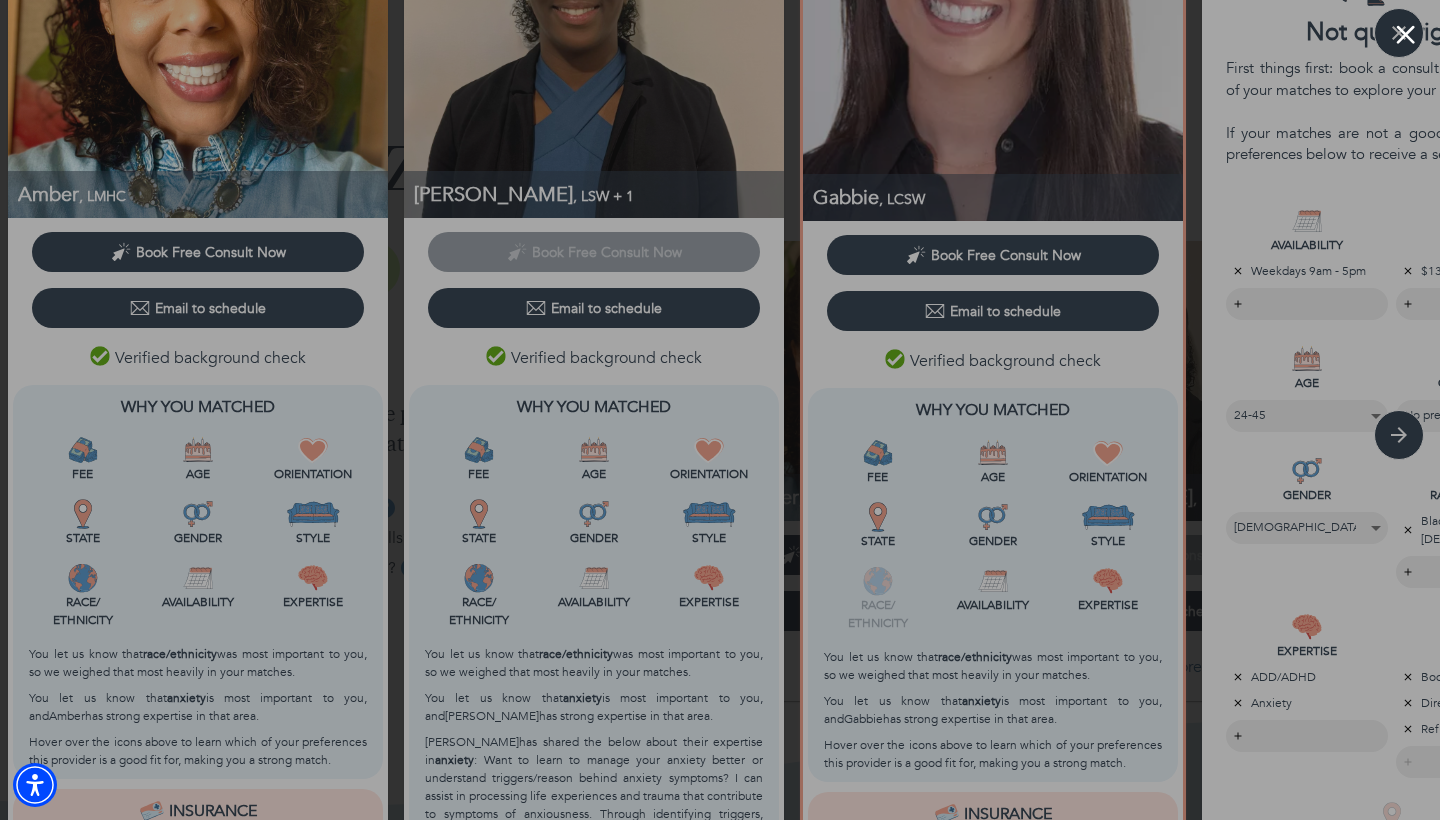 click at bounding box center (1405, 34) 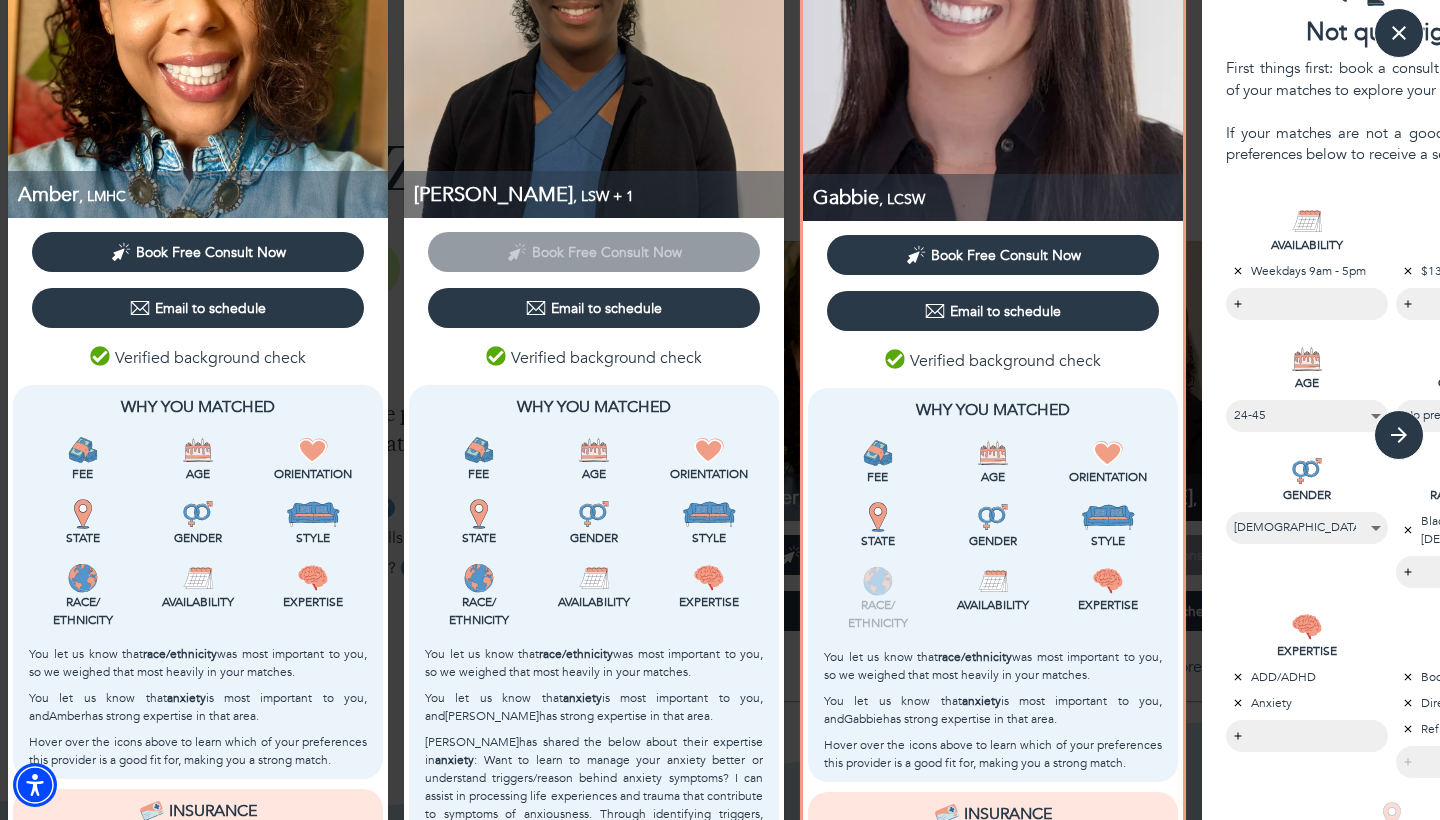 click on "Book Free Consult Now" at bounding box center [198, 252] 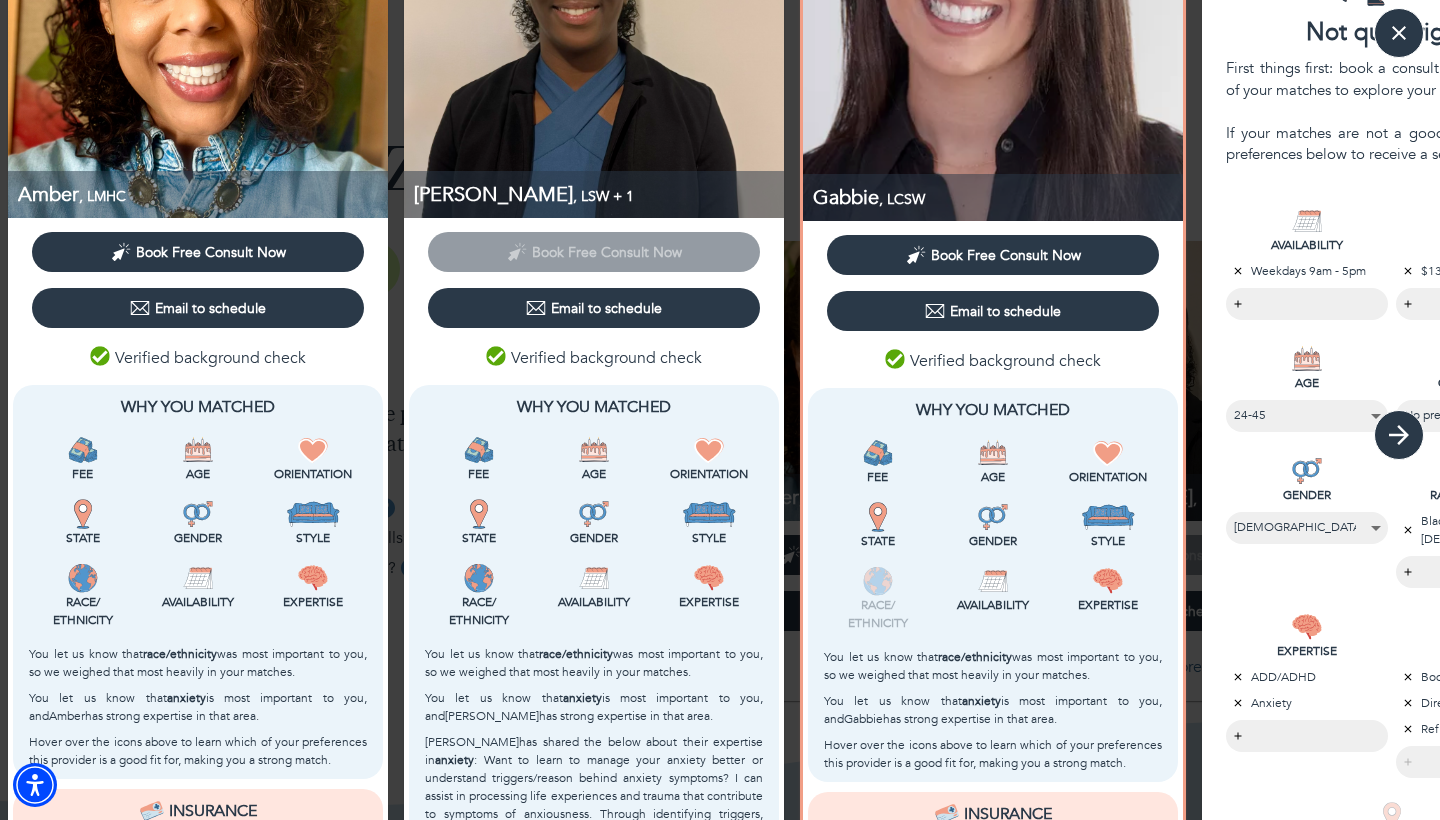 click 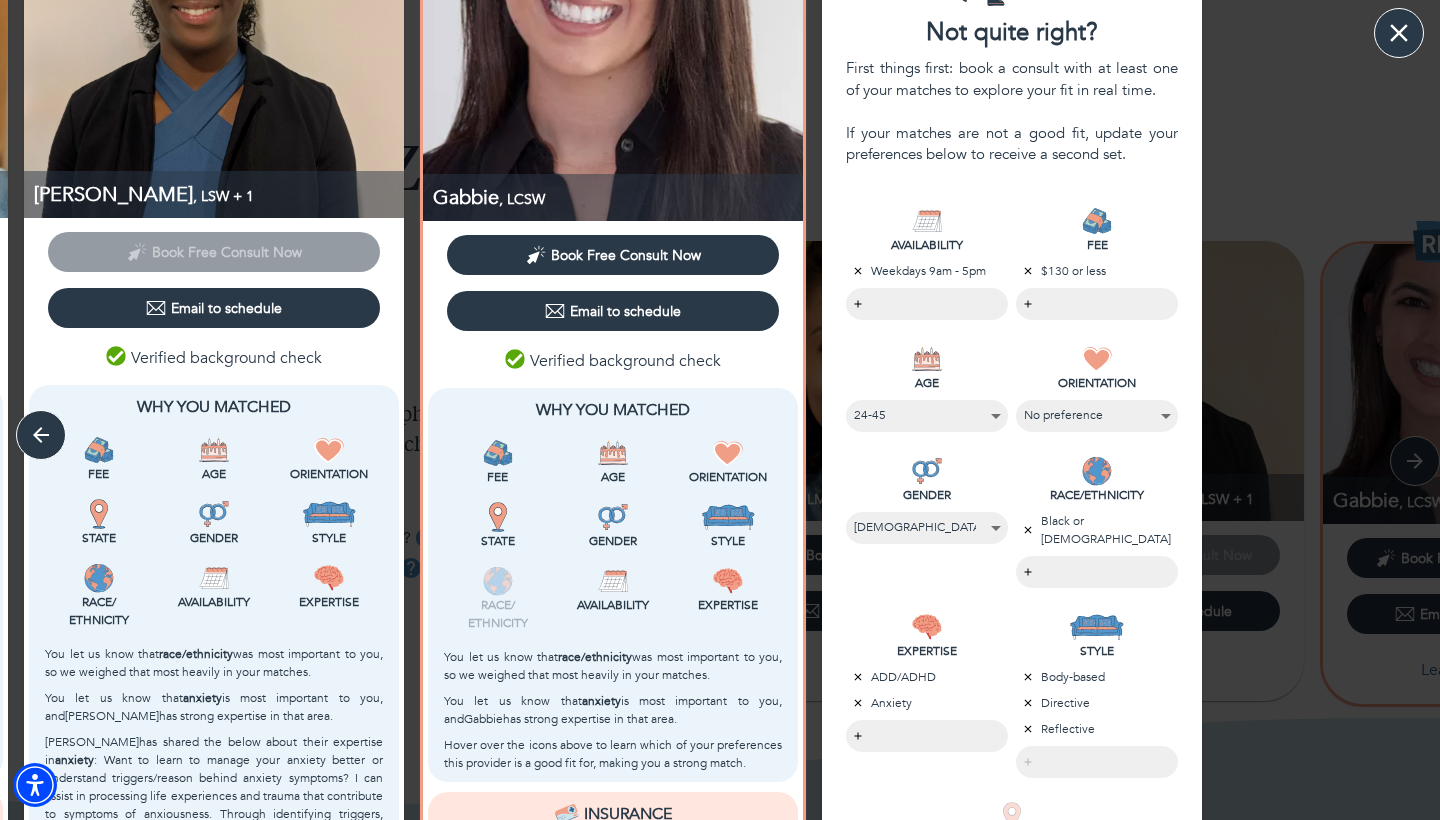 click 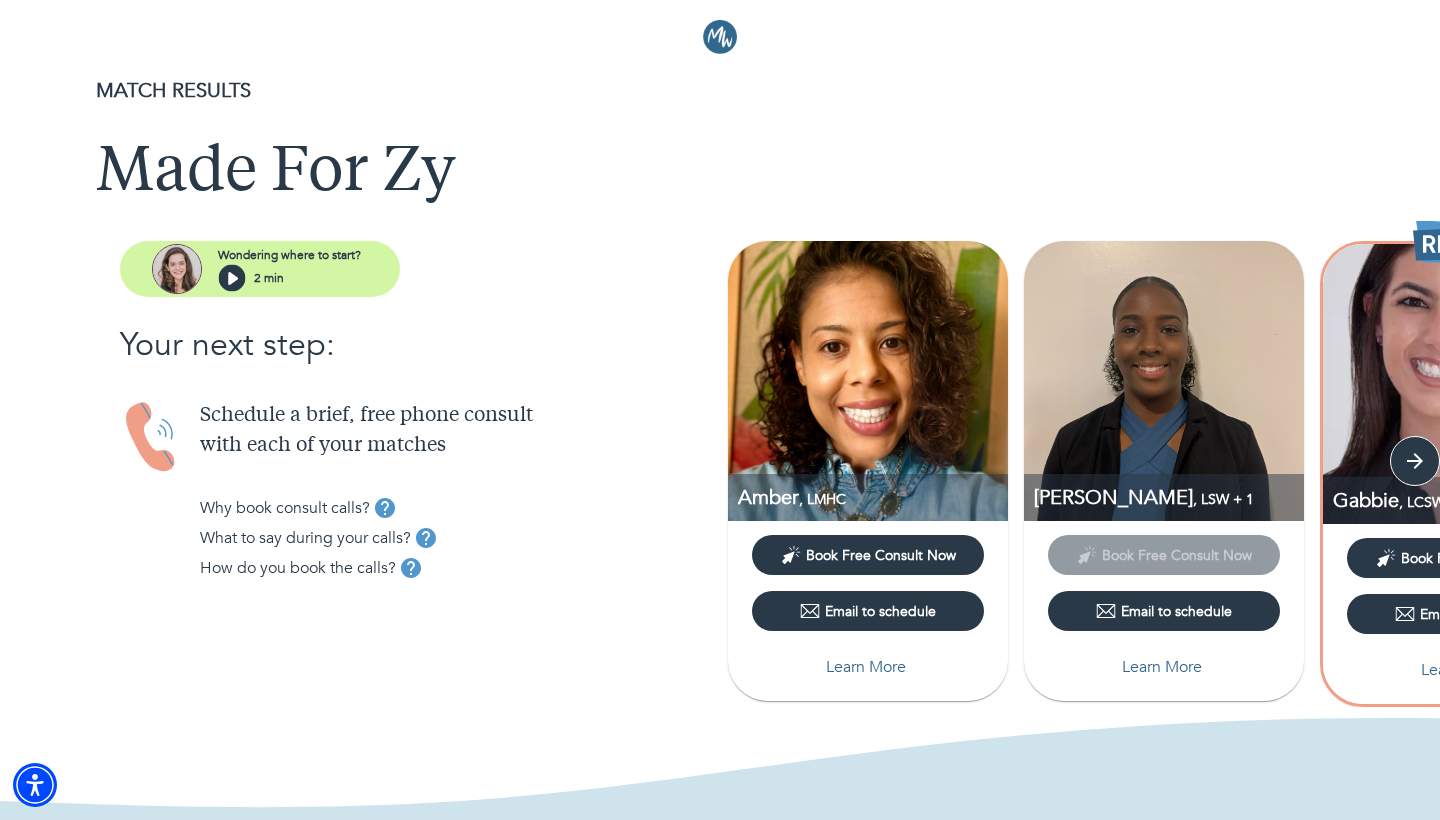 scroll, scrollTop: 0, scrollLeft: 0, axis: both 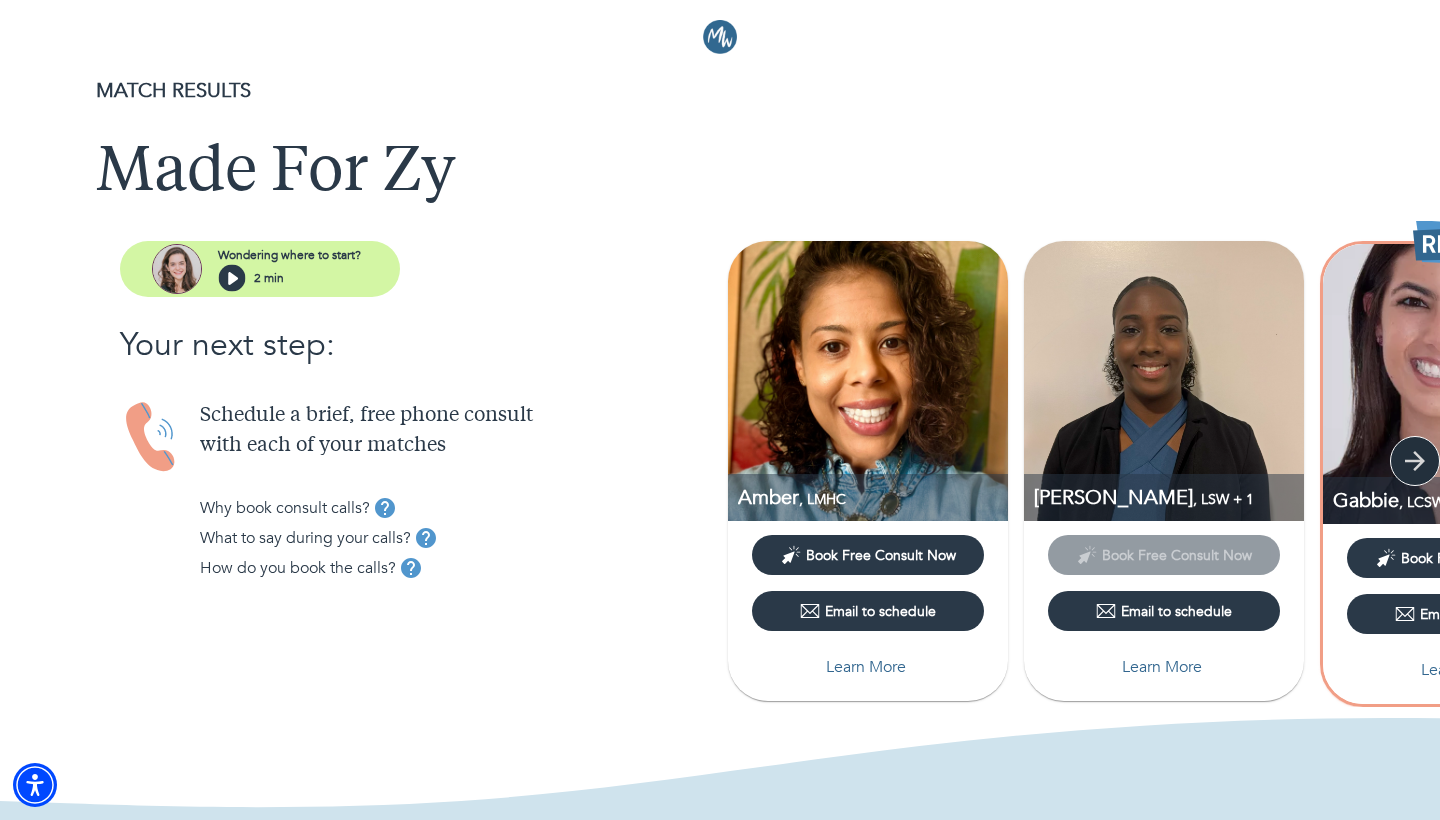 click 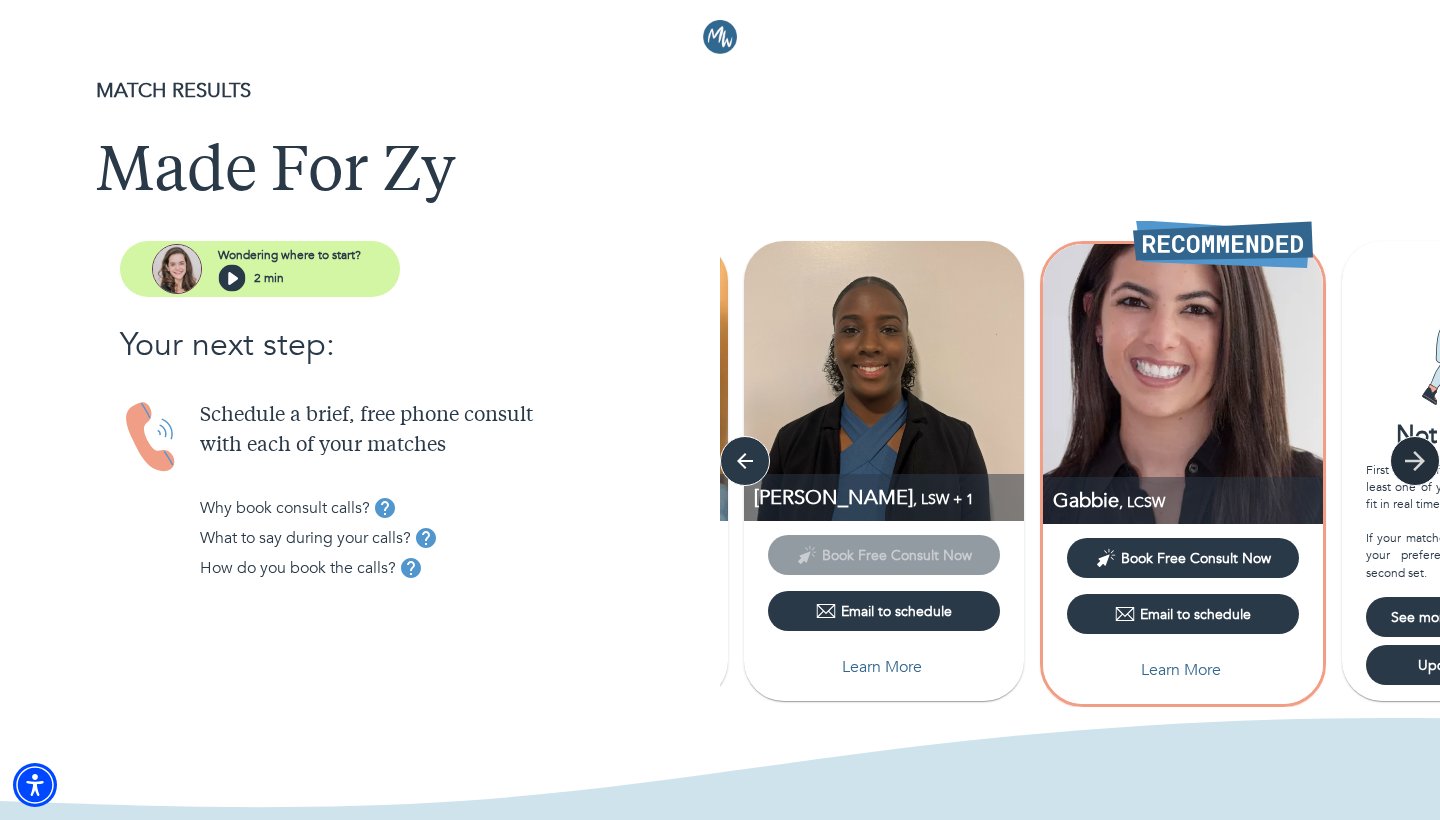 click 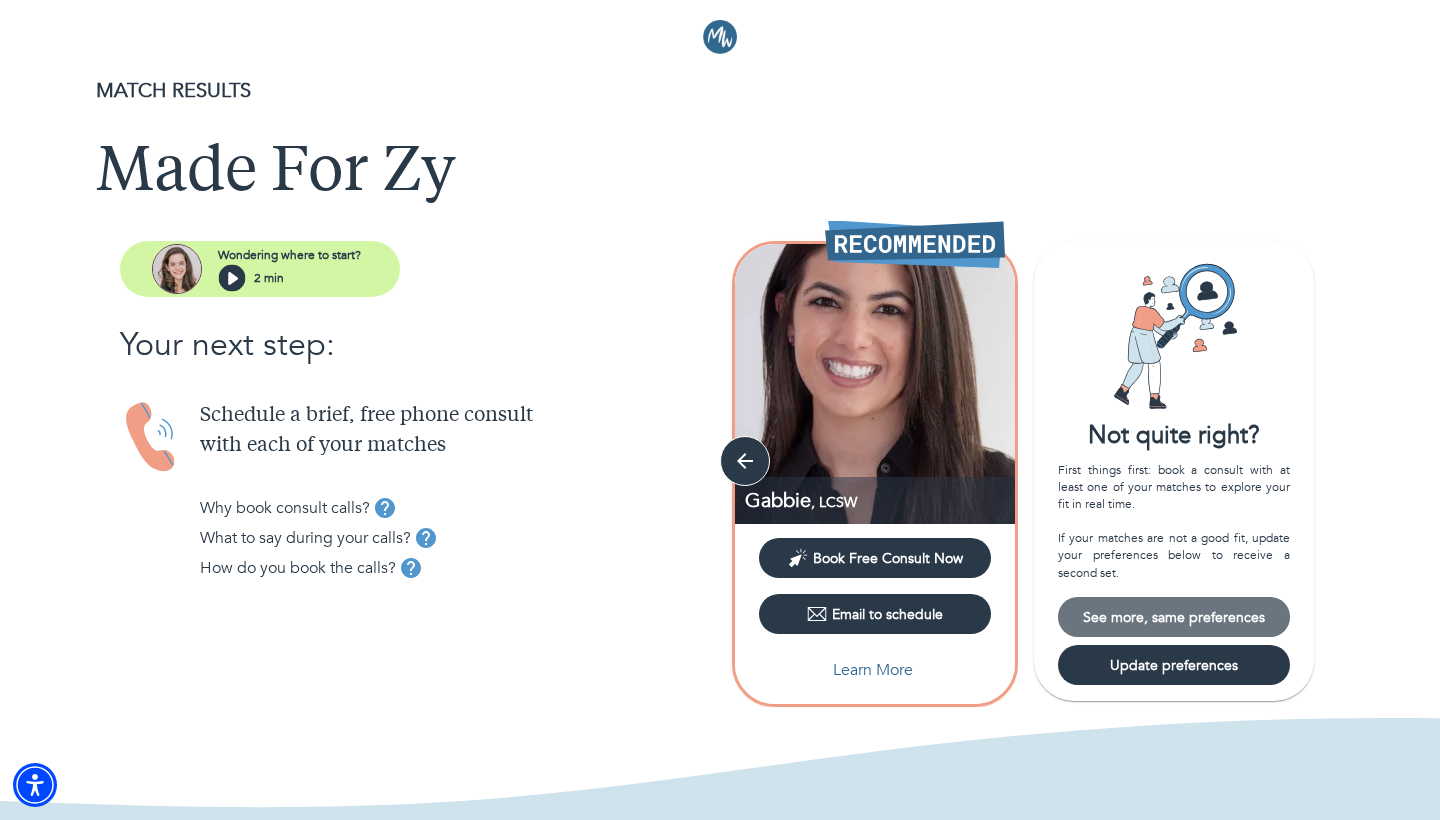 click on "See more, same preferences" at bounding box center (1174, 617) 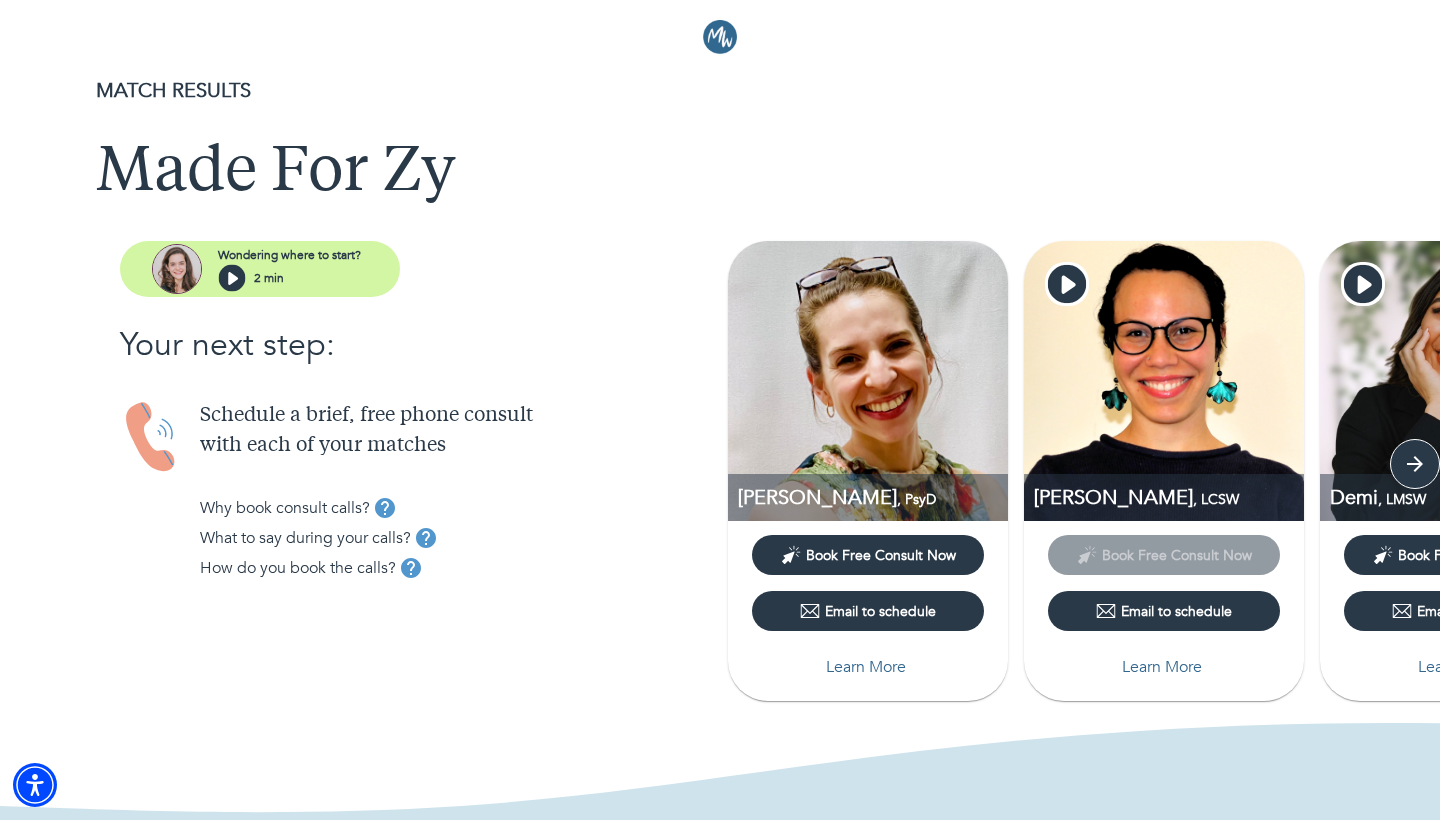 click on "Book Free Consult Now" at bounding box center [881, 555] 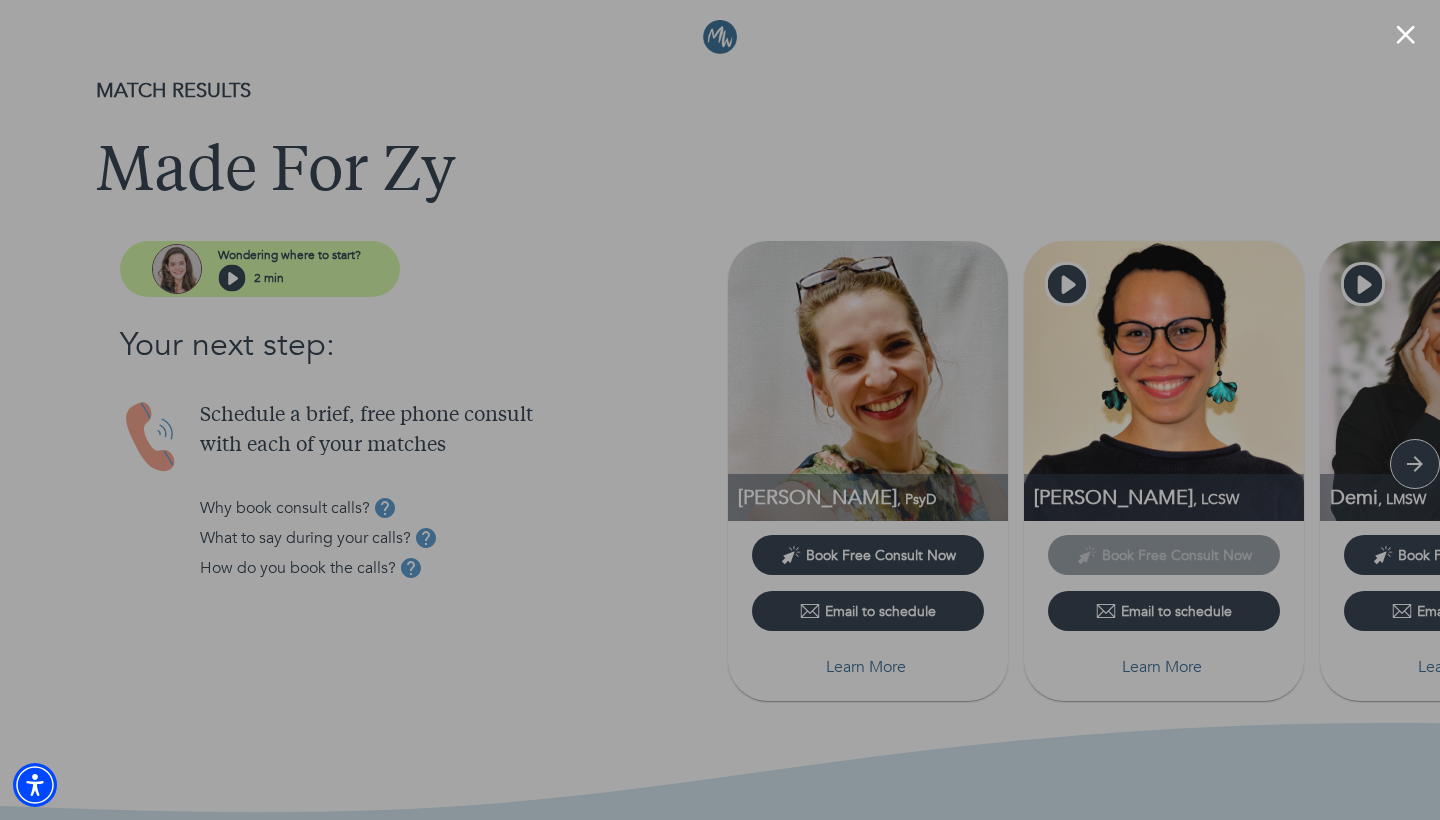click at bounding box center [1405, 34] 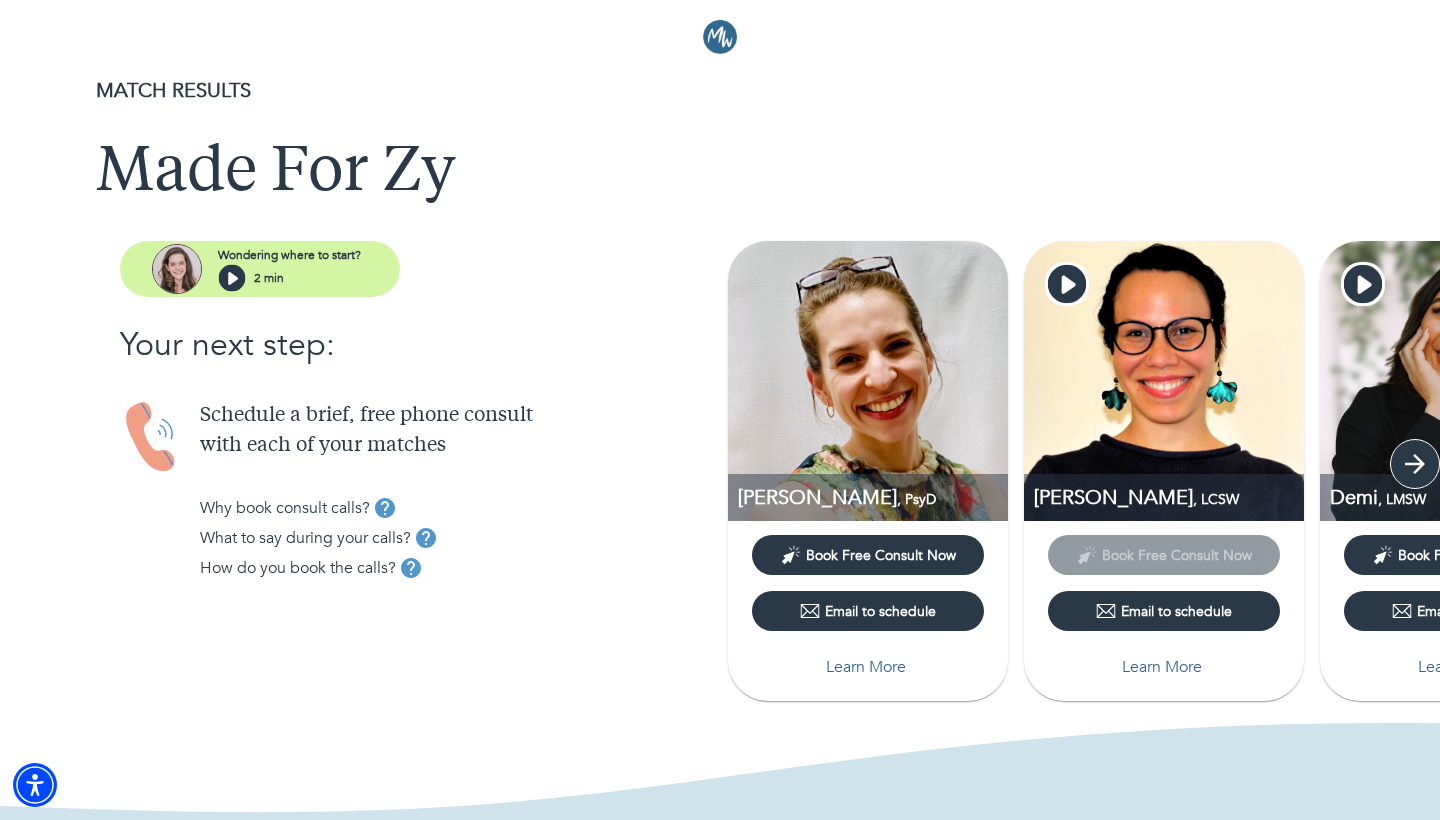 click 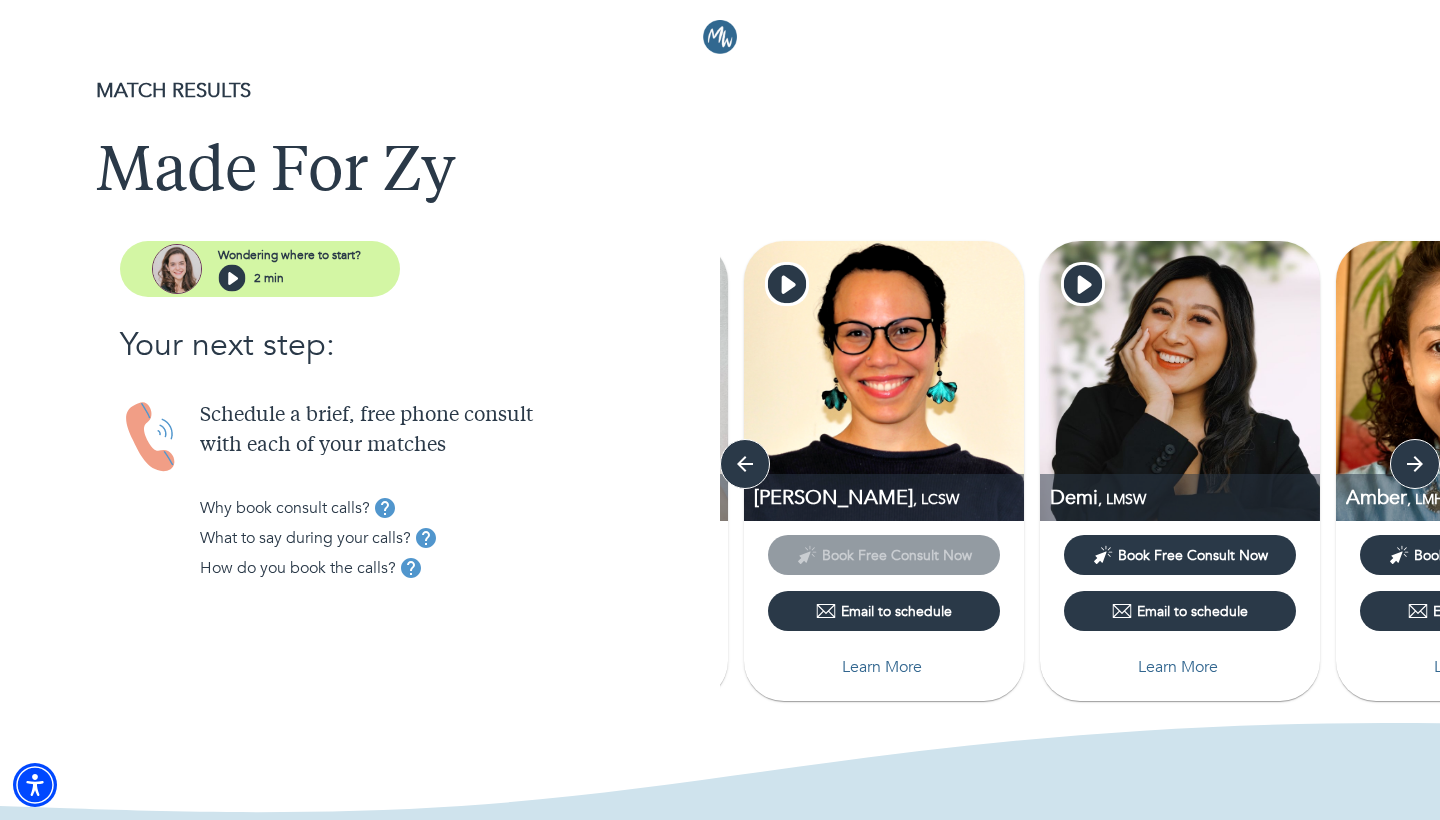 click on "Book Free Consult Now" at bounding box center [1193, 555] 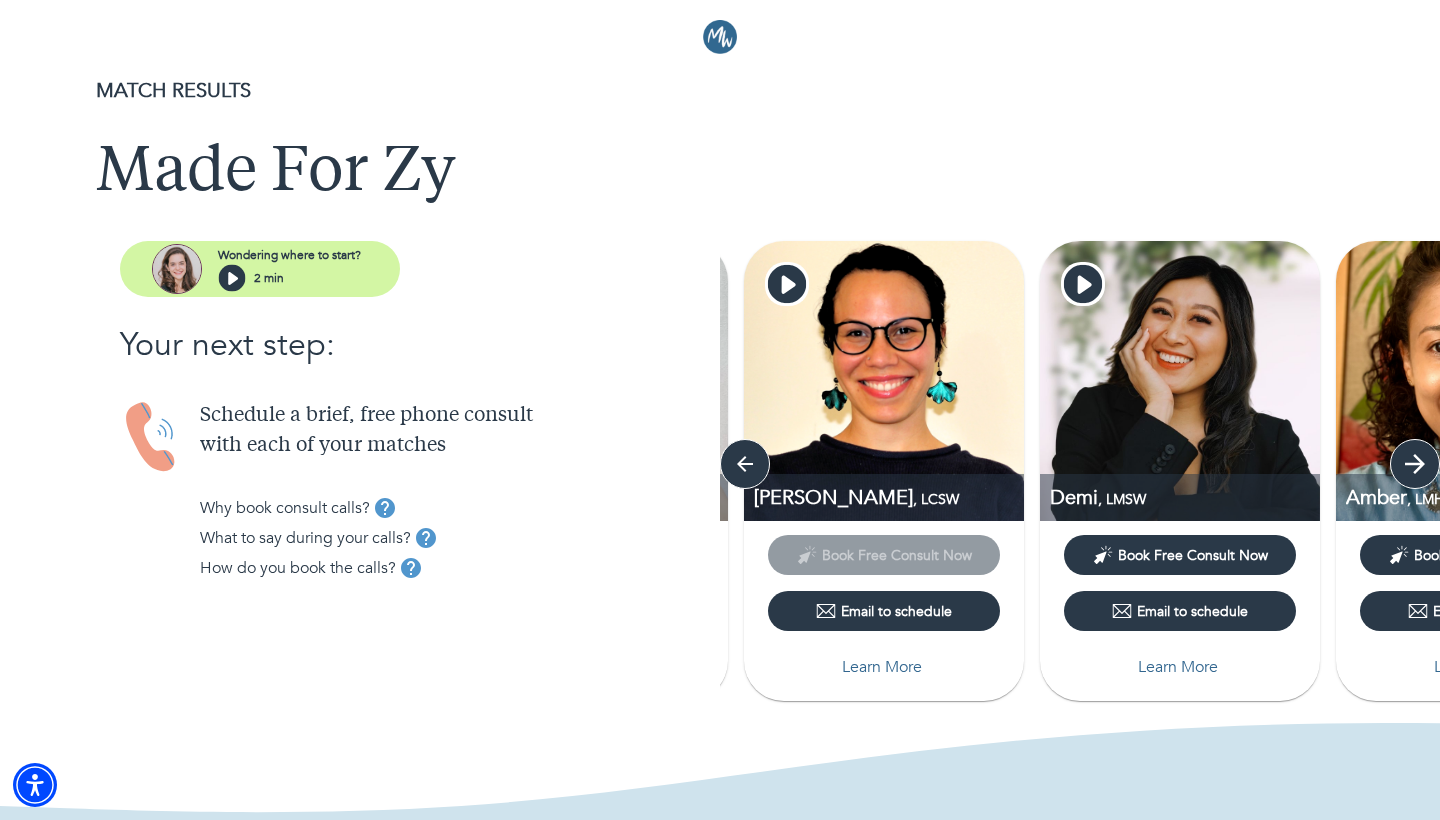 click 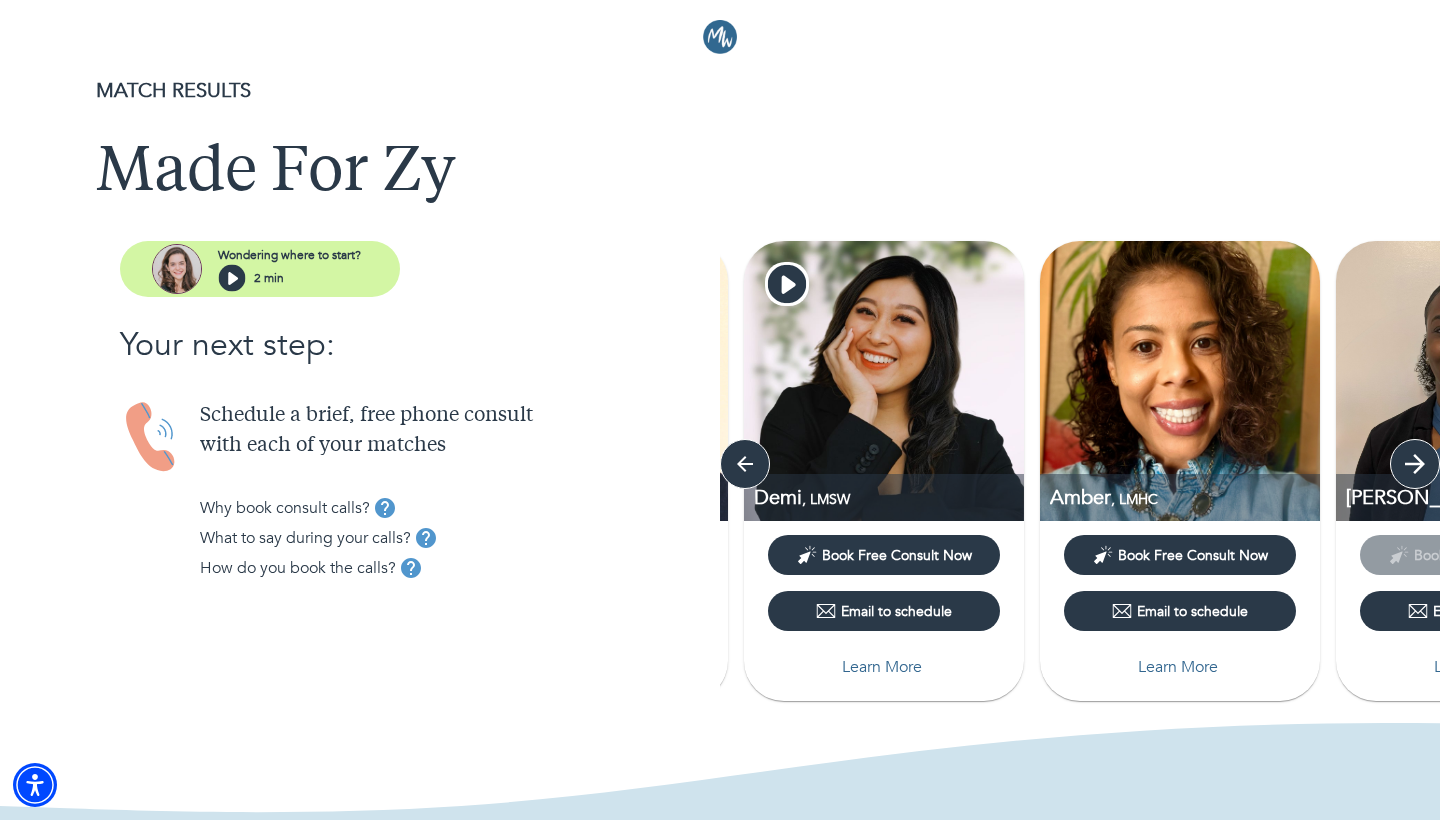 click 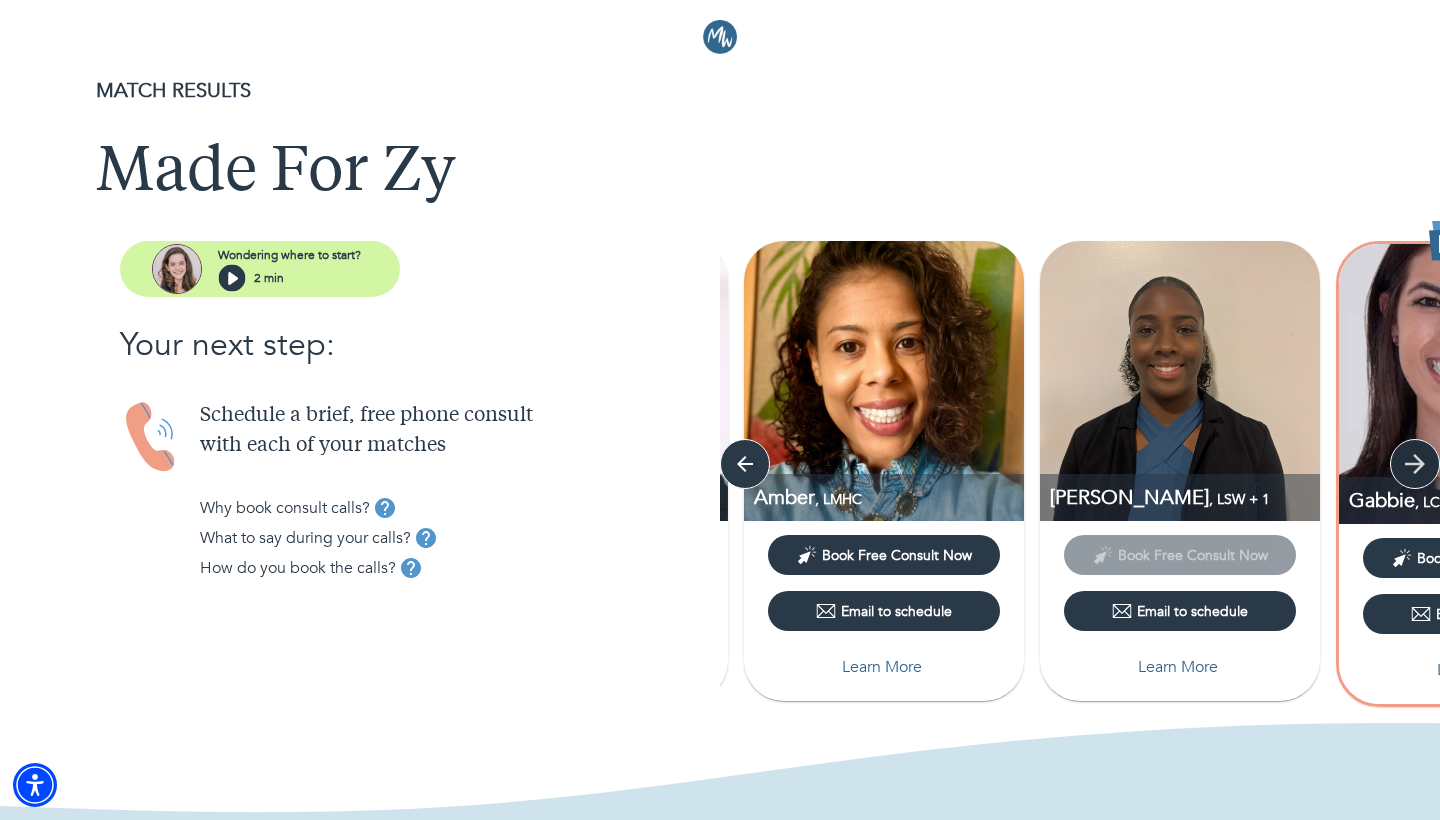 click 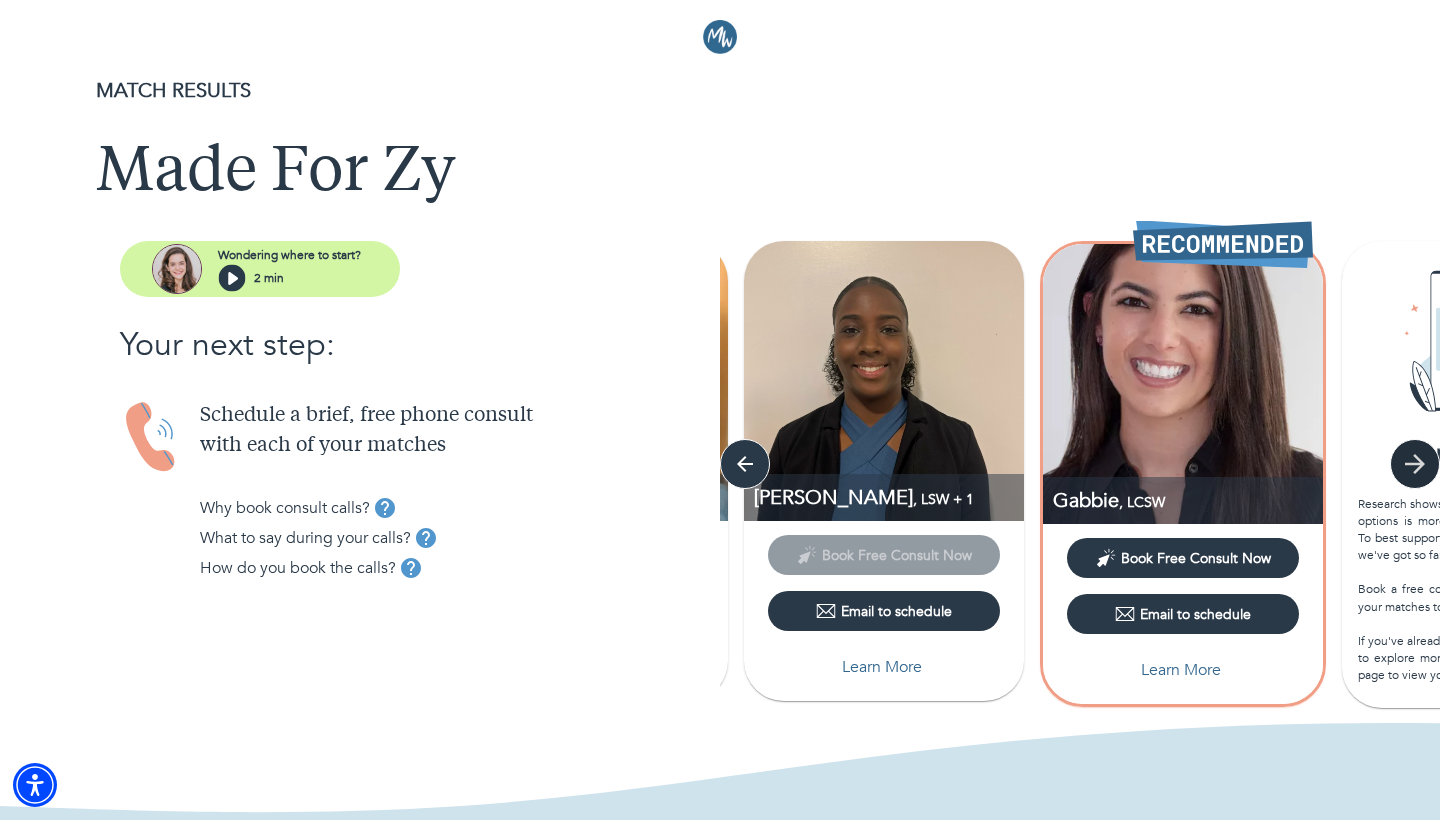 click 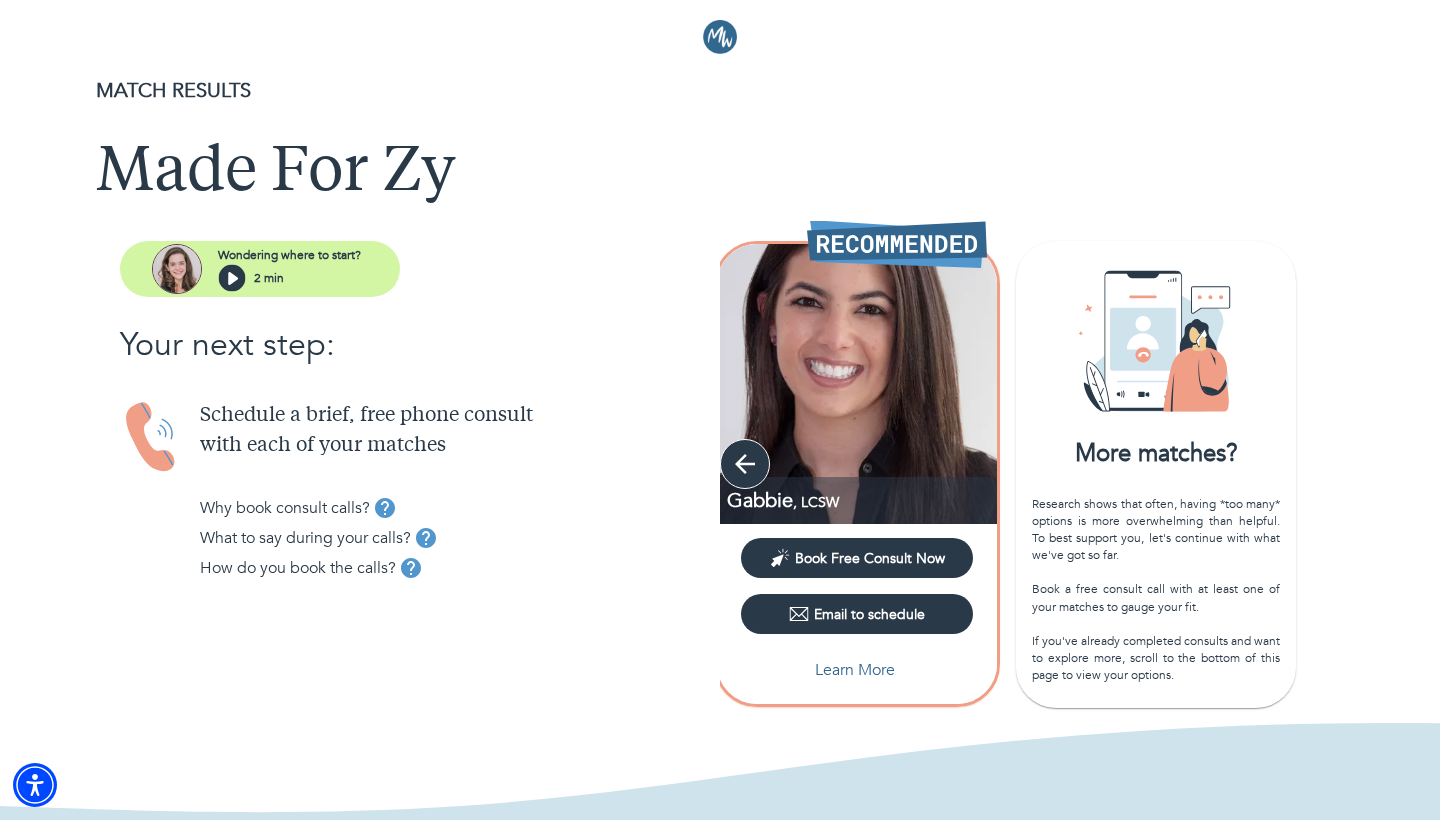 click 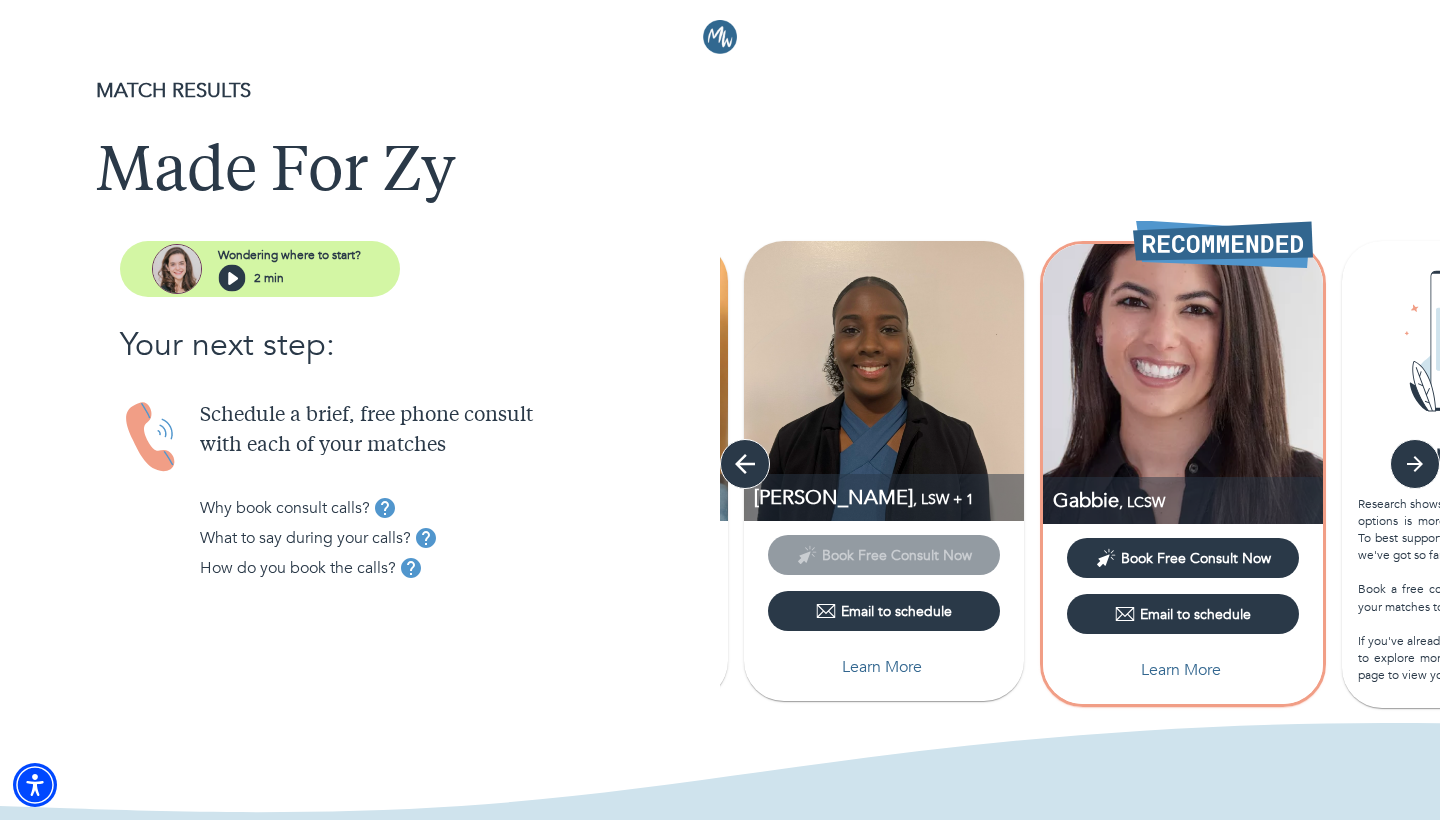 click 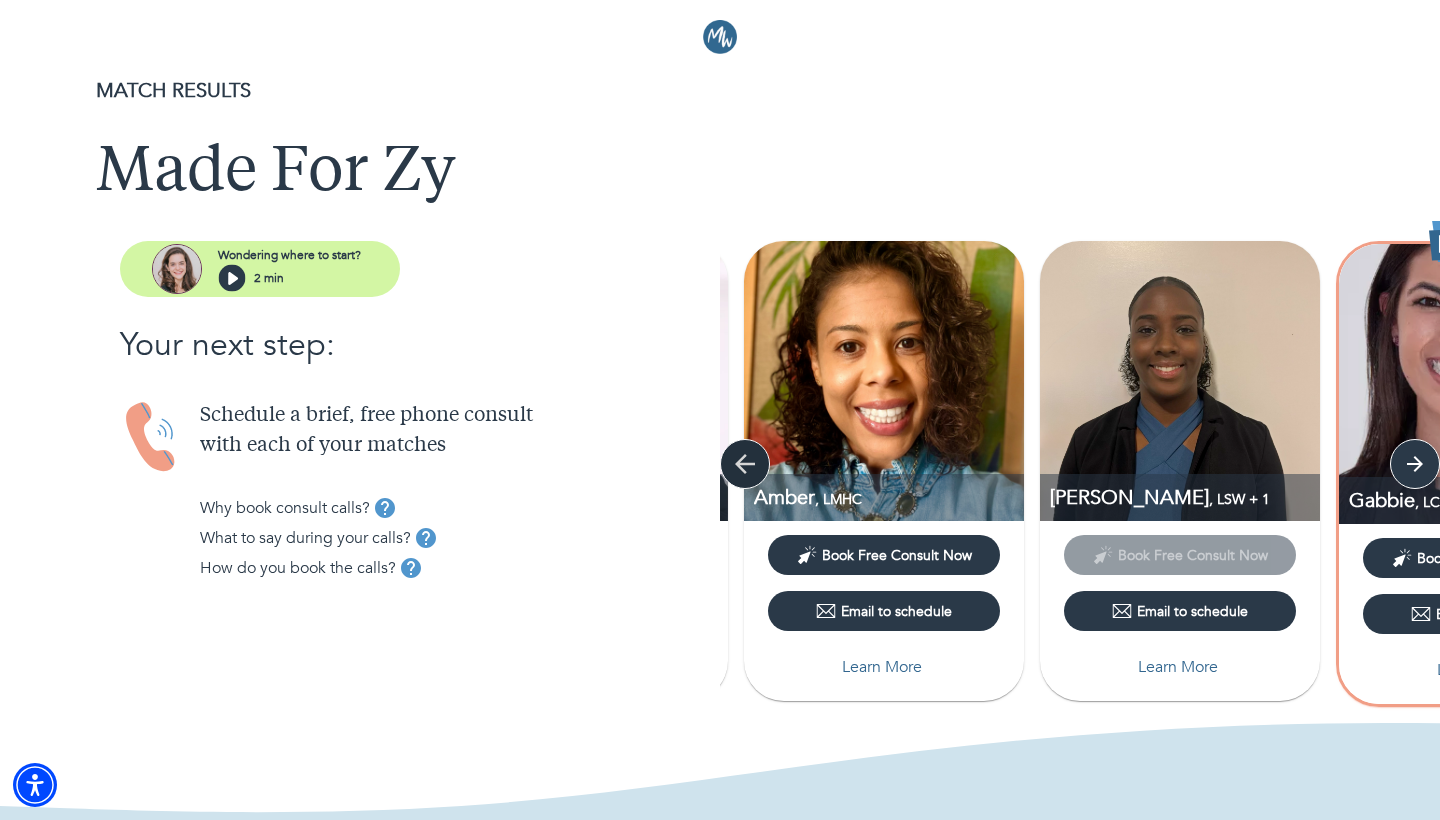 click 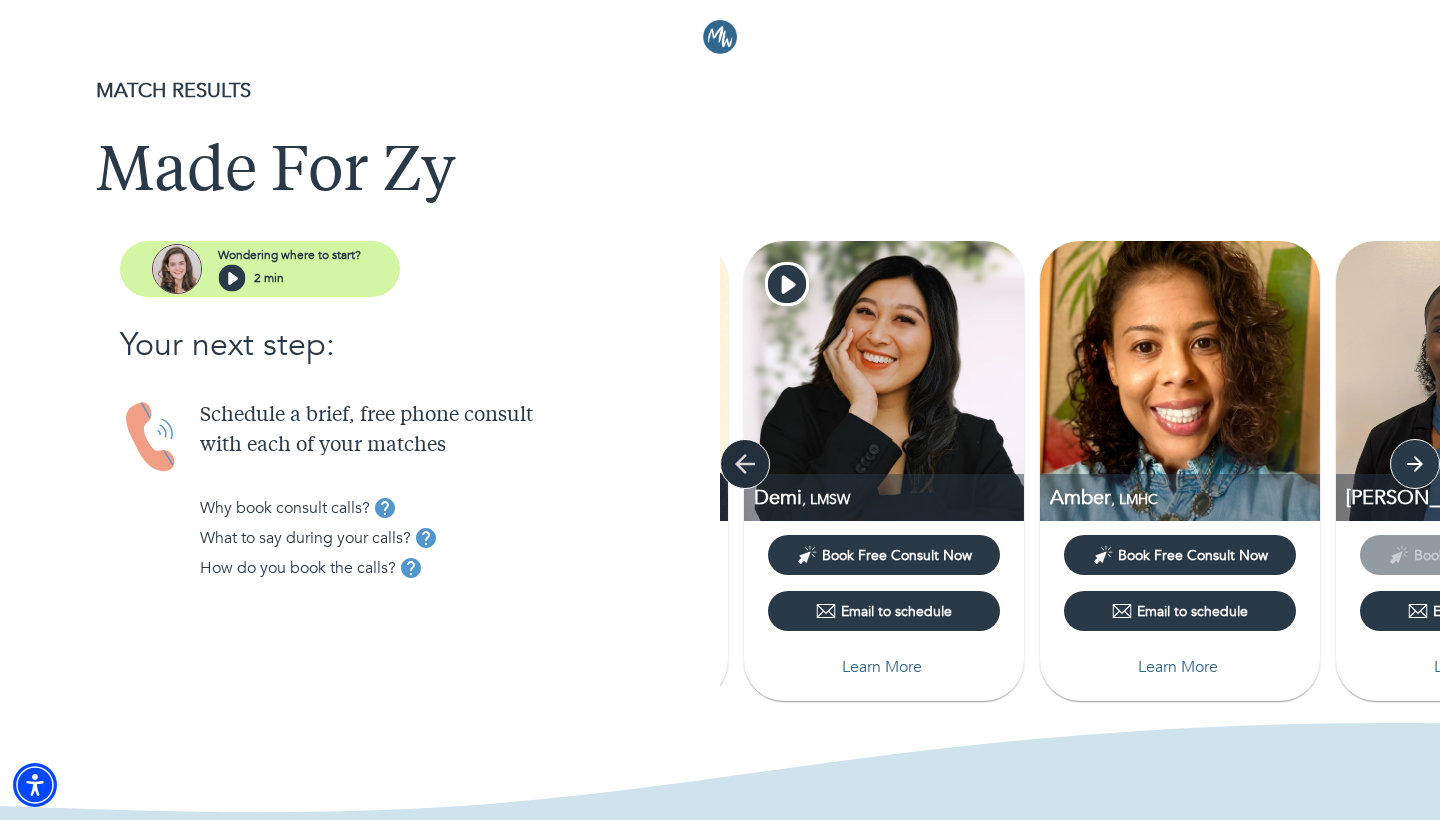 click 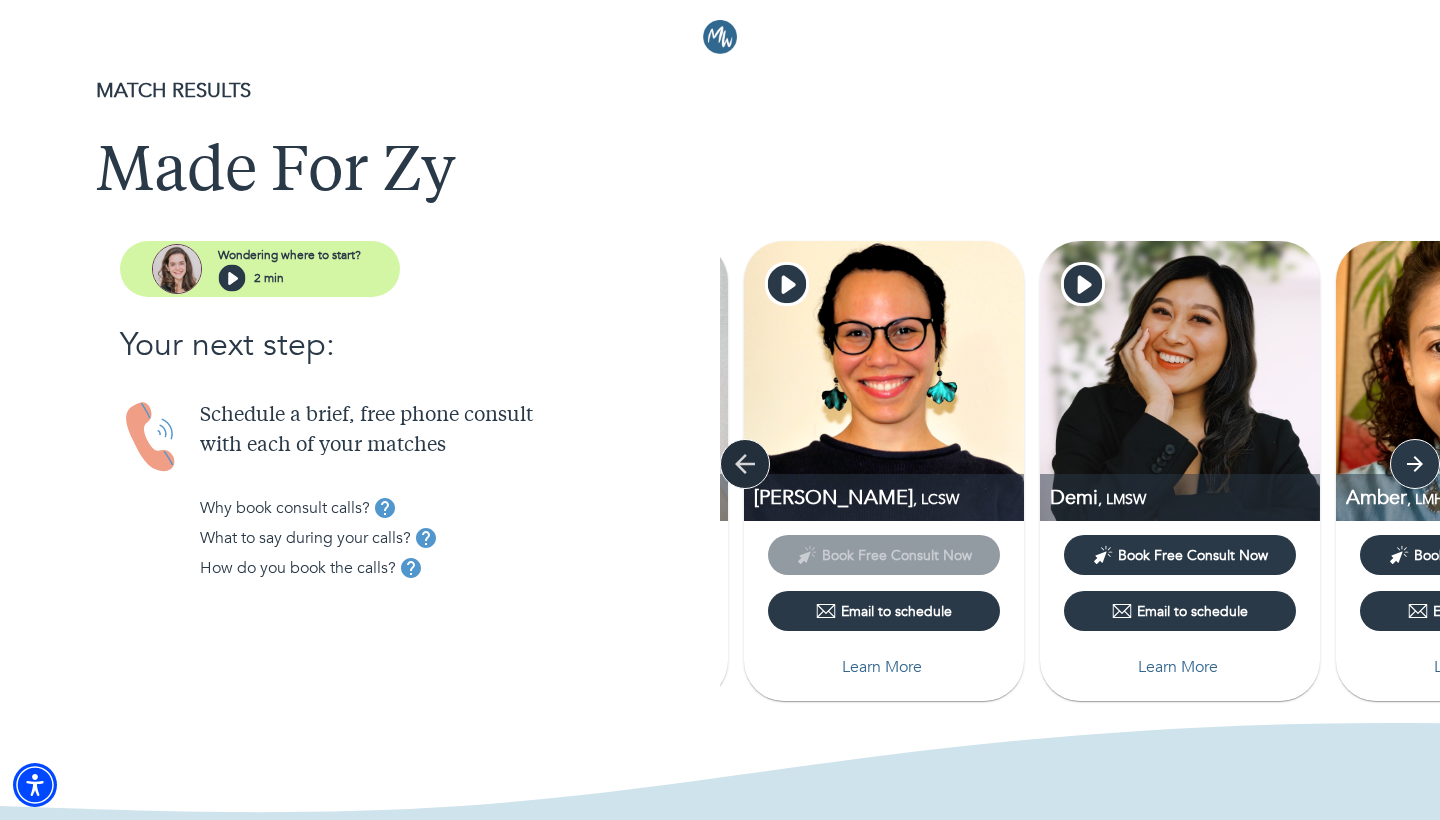 click 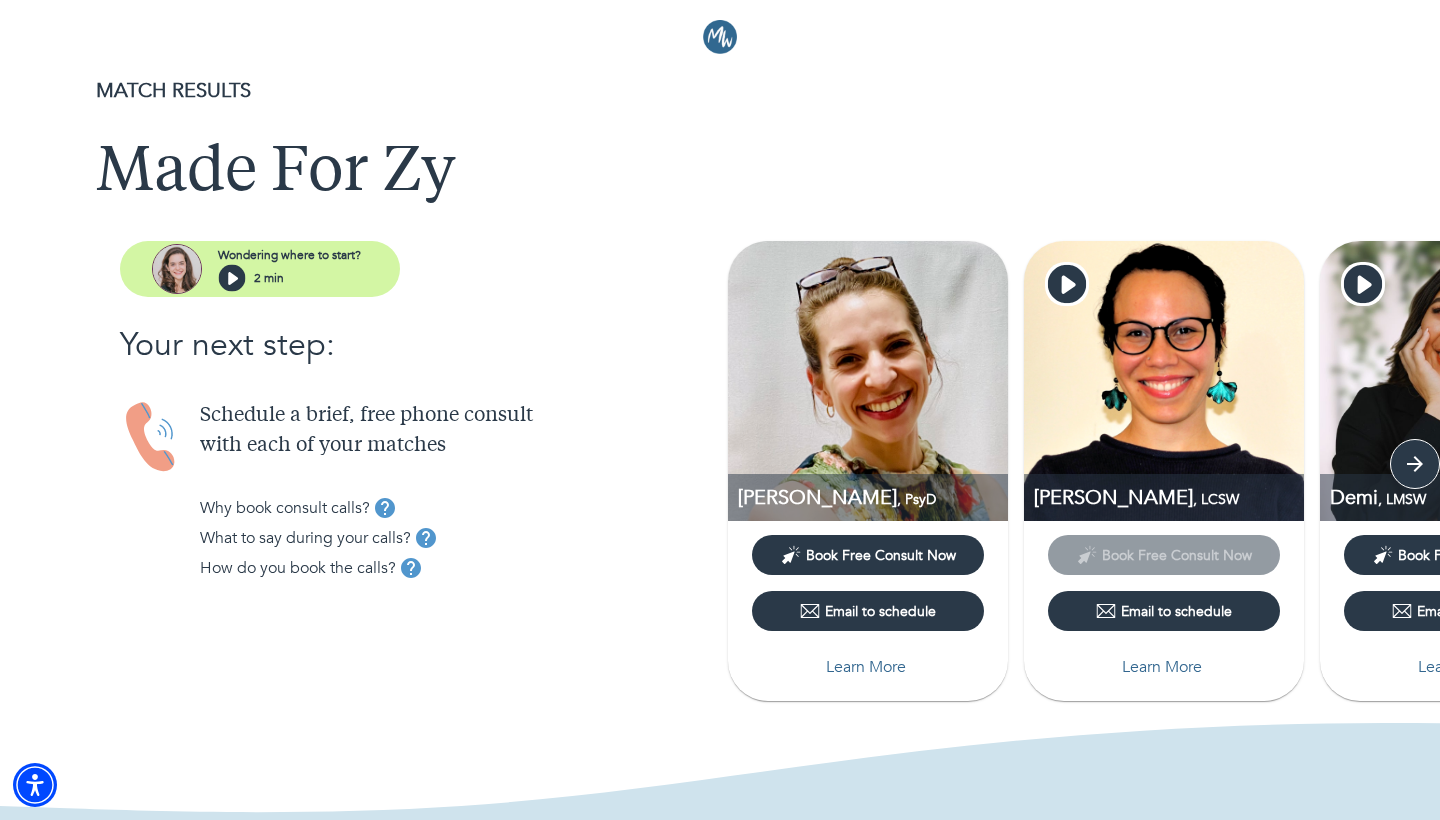 click at bounding box center (868, 381) 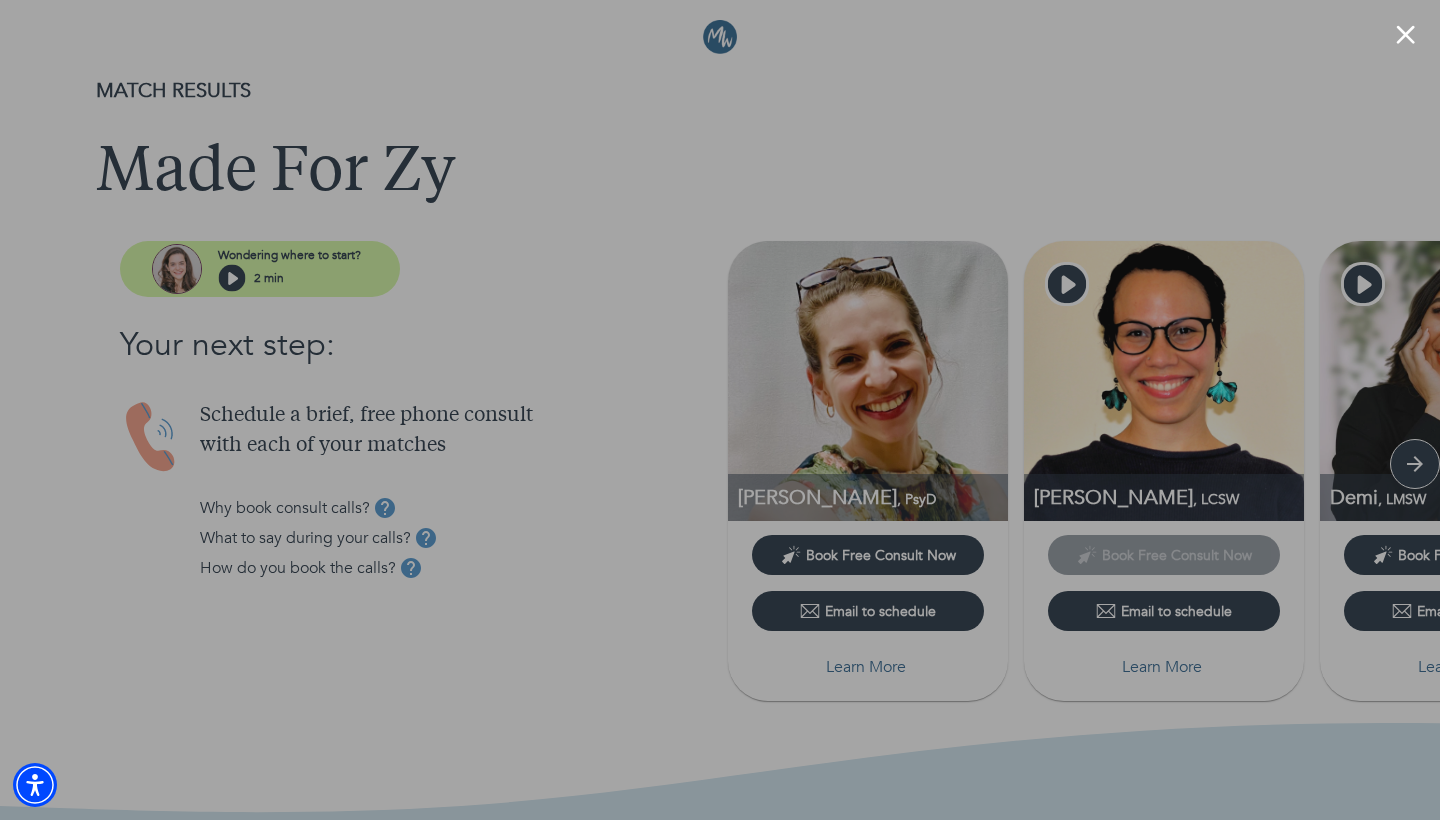 click at bounding box center (1405, 34) 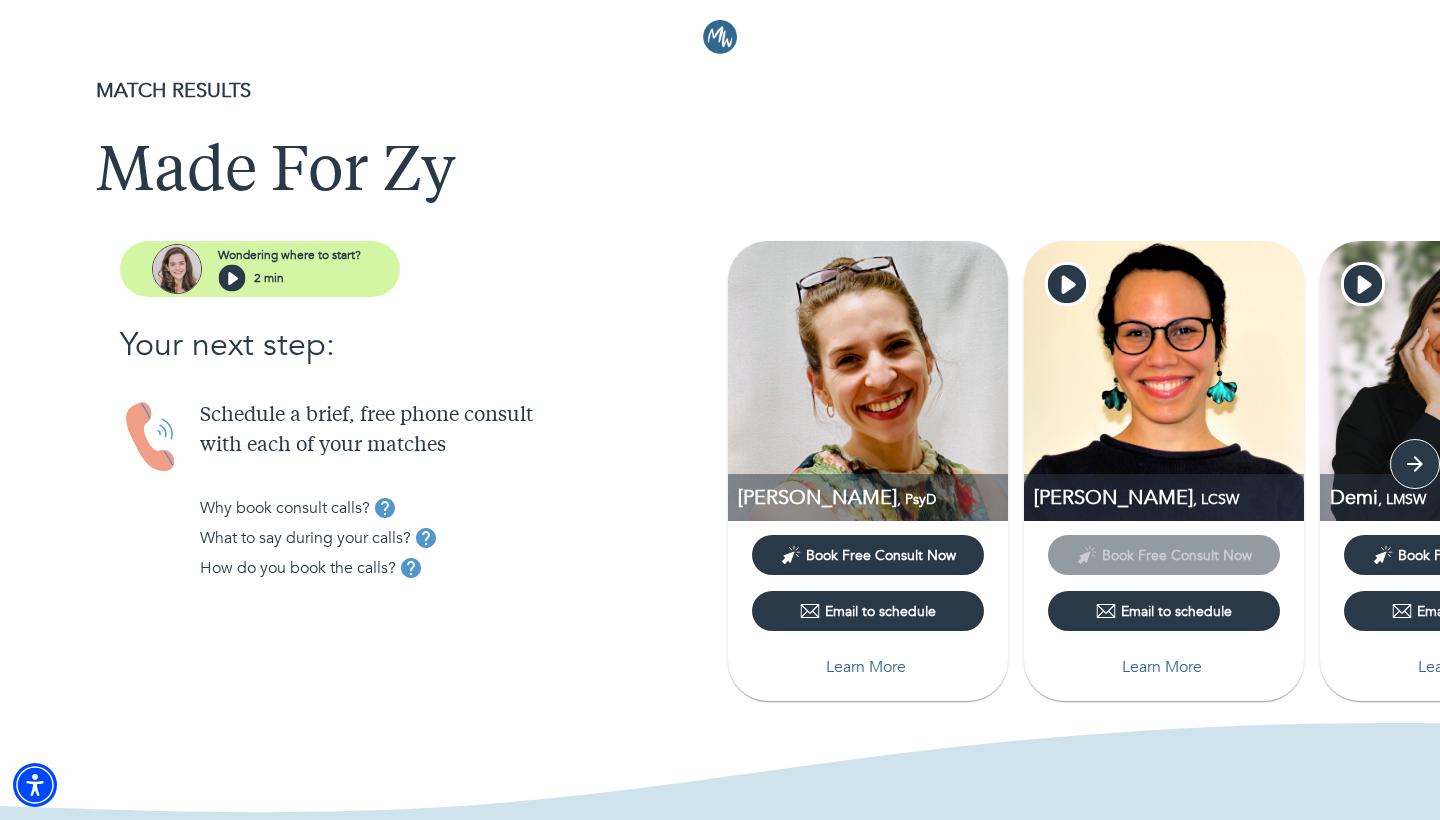 click on "Learn More" at bounding box center [866, 667] 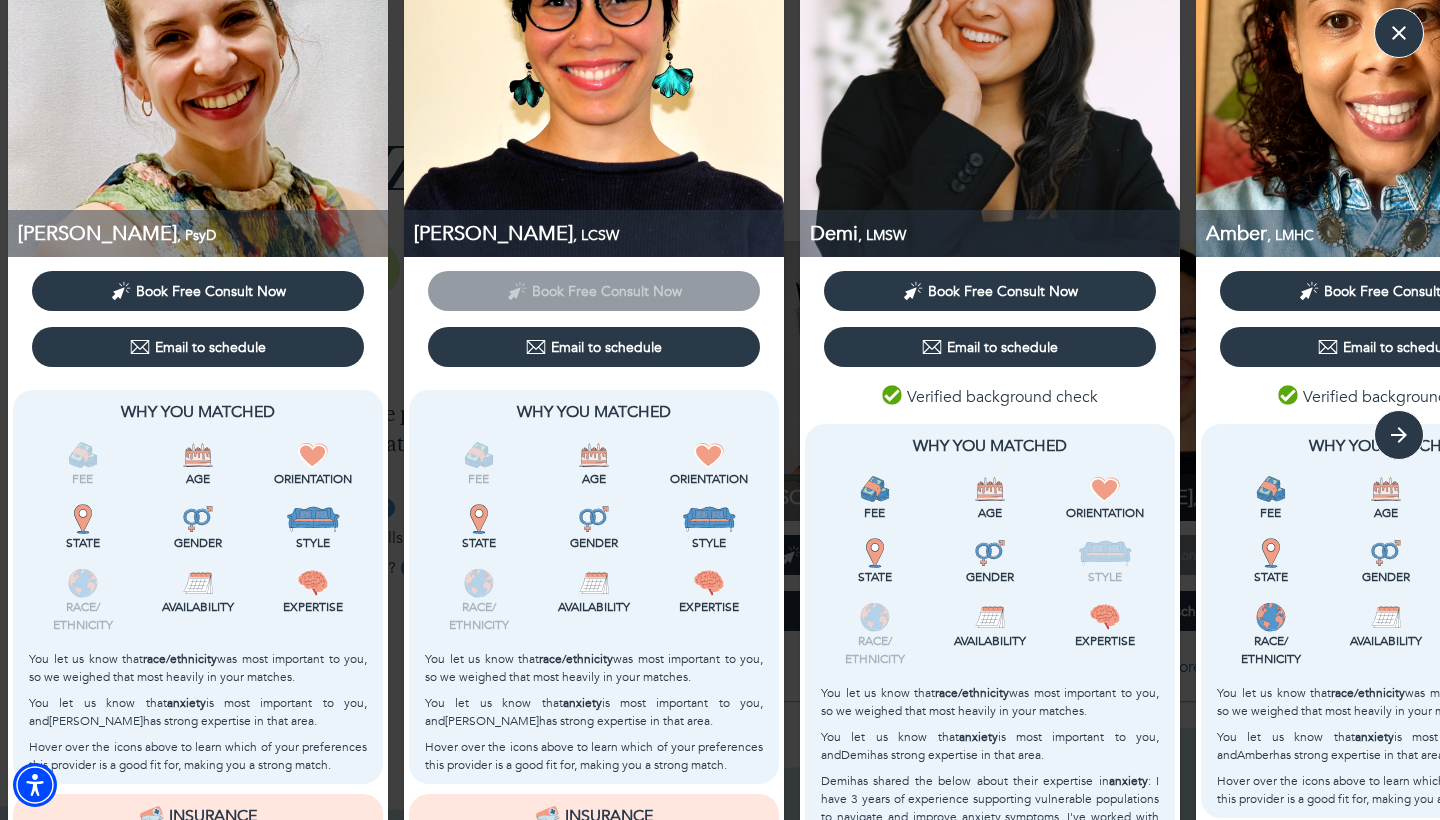 scroll, scrollTop: 144, scrollLeft: 0, axis: vertical 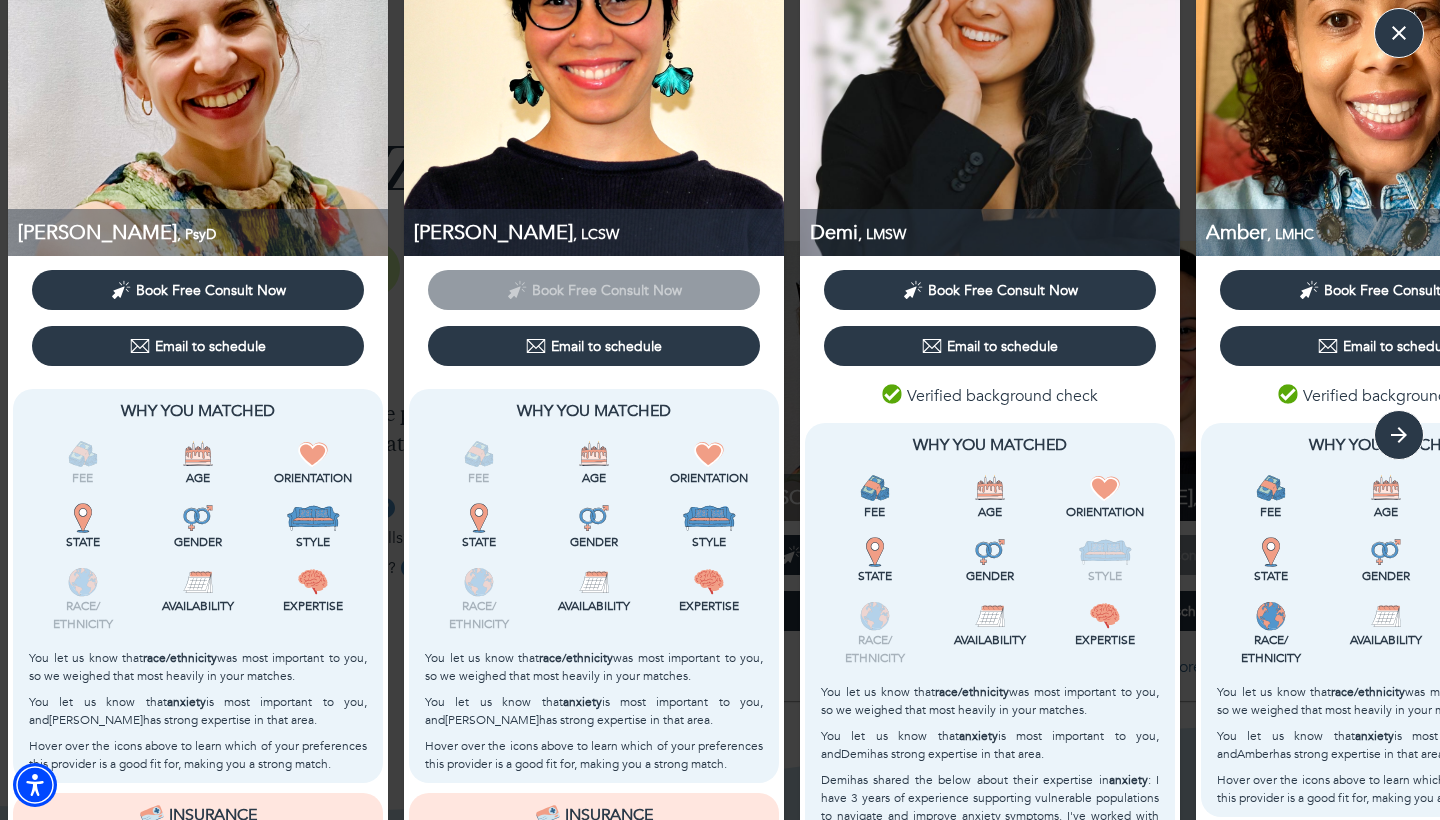click on "Book Free Consult Now" at bounding box center (211, 290) 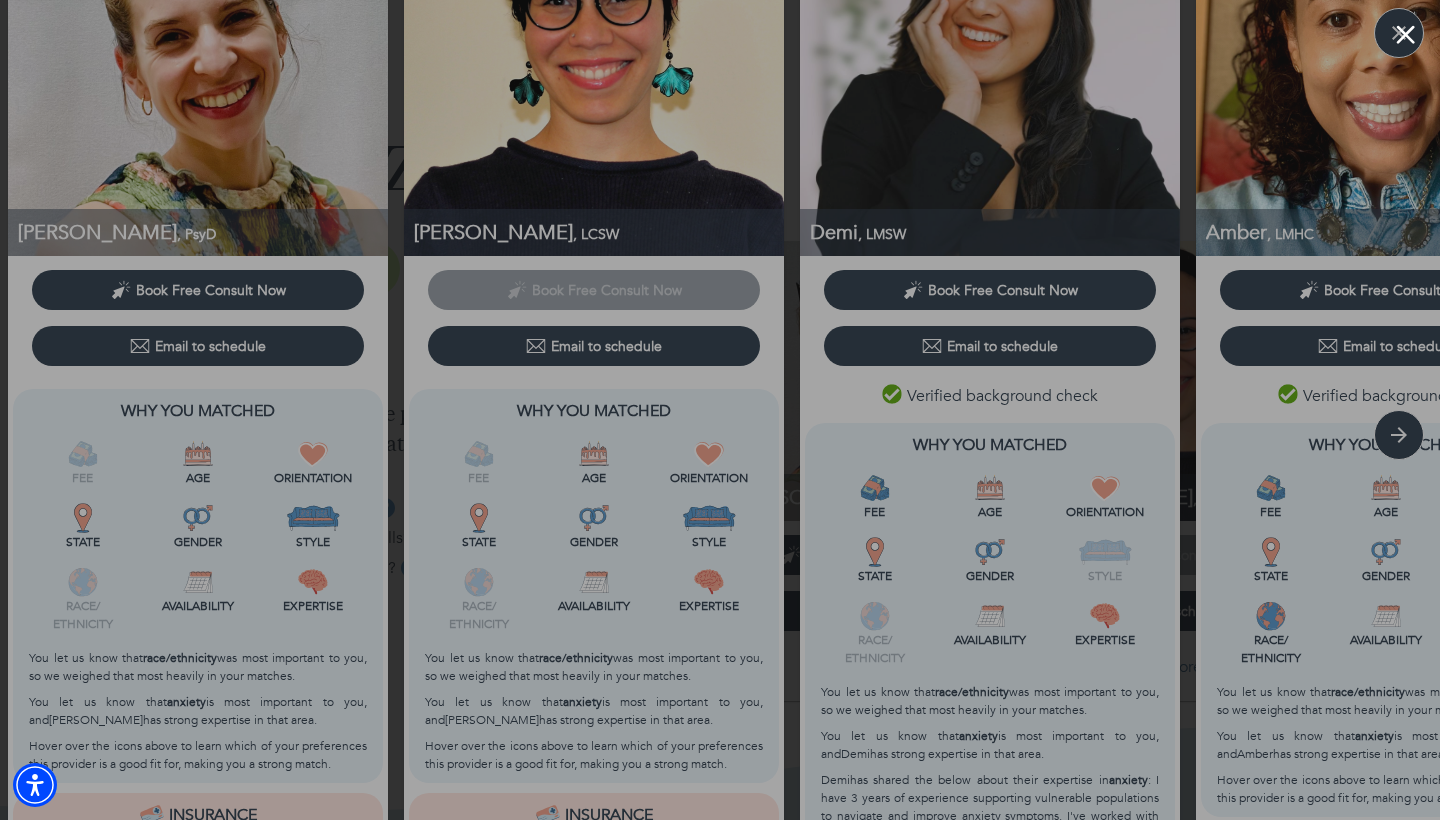 click at bounding box center [1405, 34] 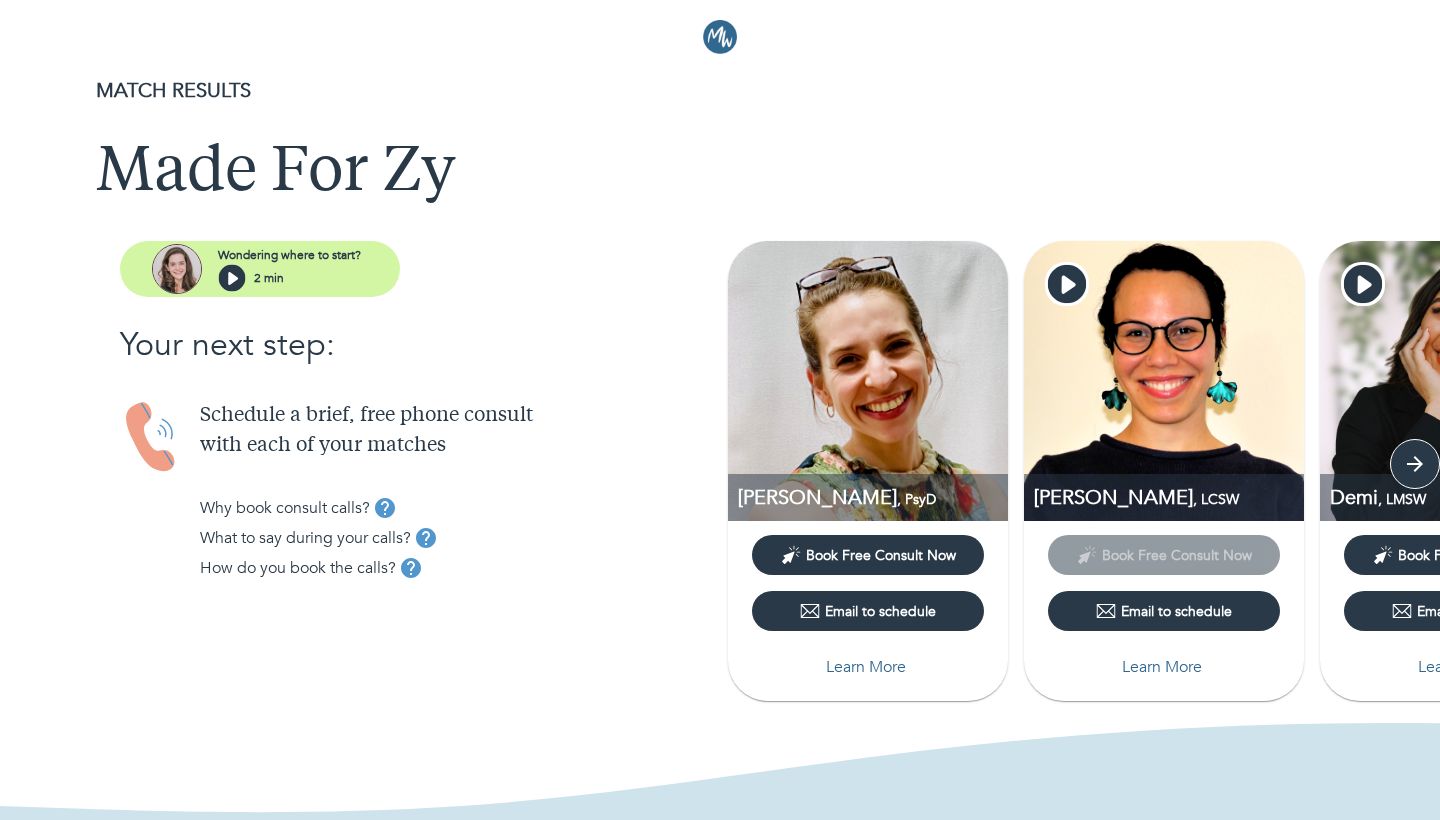 scroll, scrollTop: 0, scrollLeft: 0, axis: both 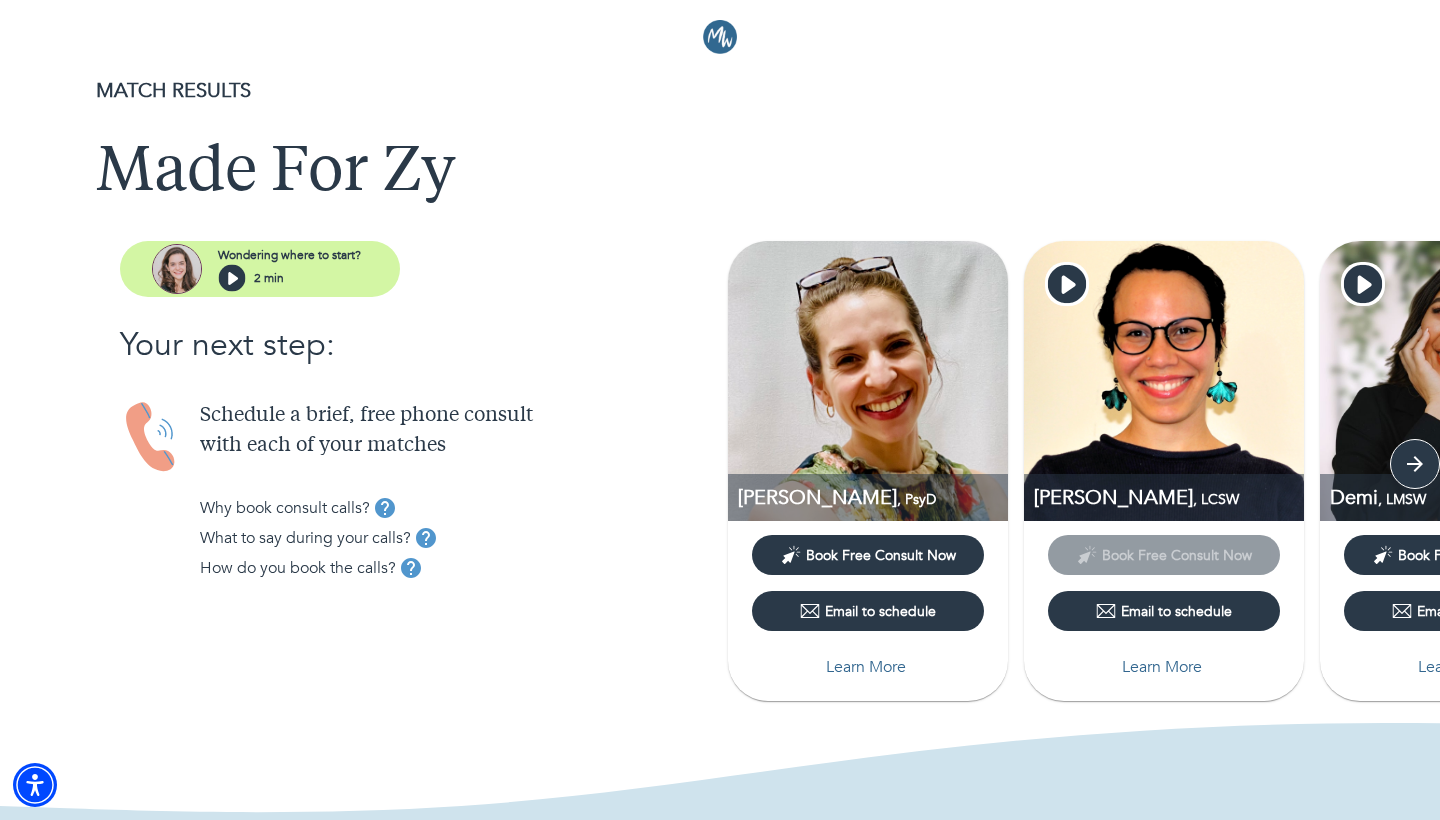 click on "Book Free Consult Now" at bounding box center (881, 555) 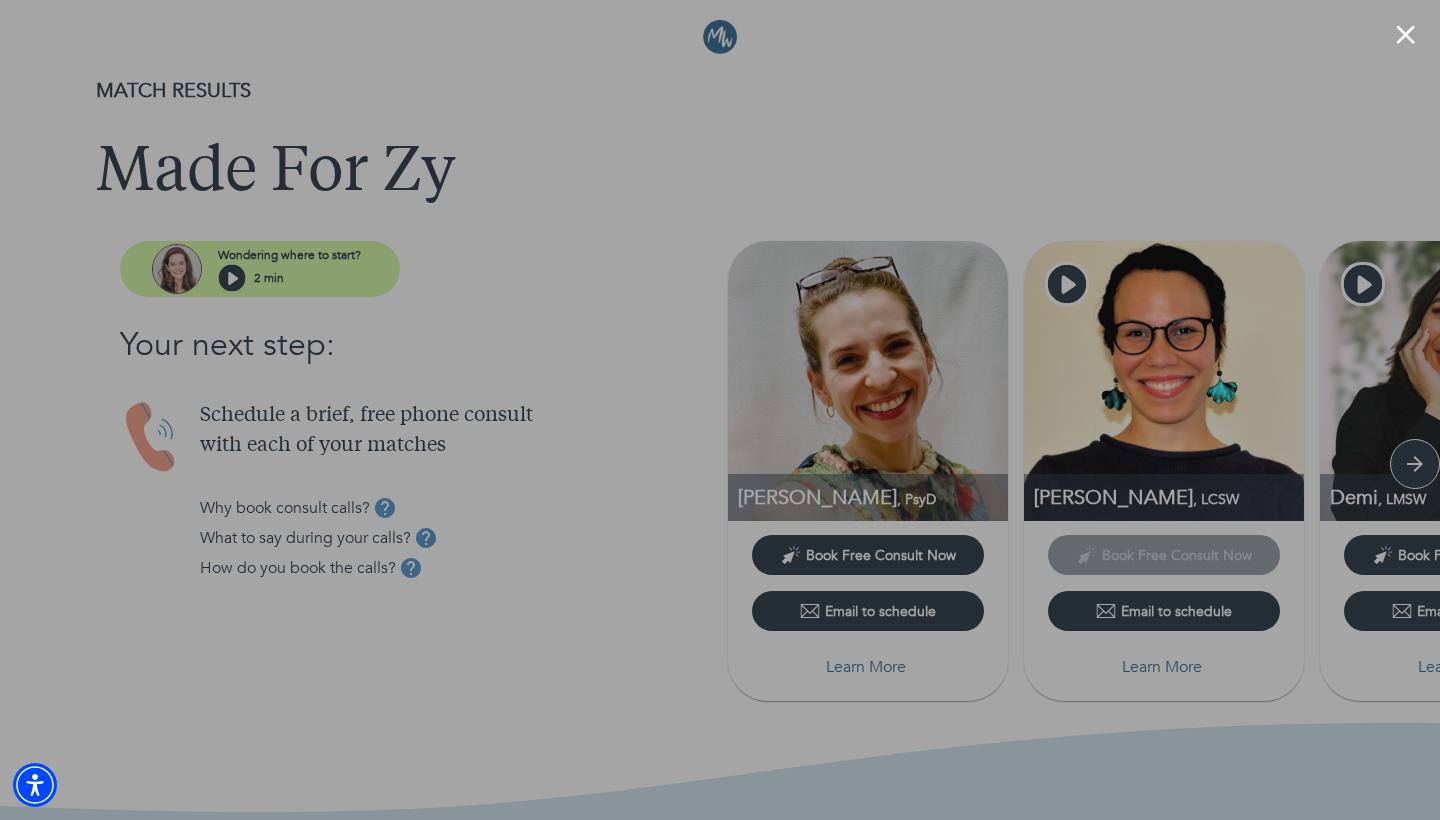 scroll, scrollTop: 0, scrollLeft: 0, axis: both 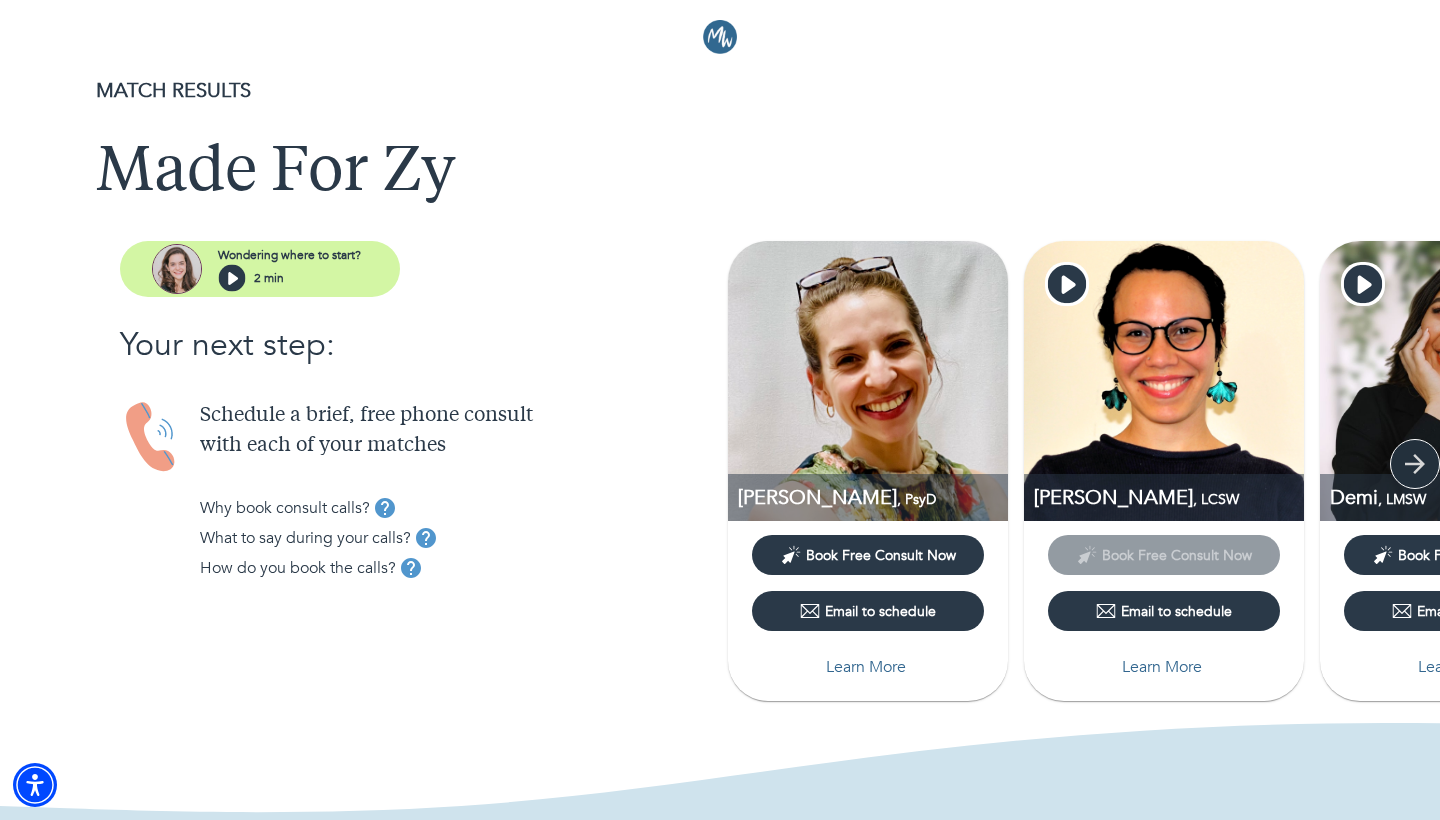 click 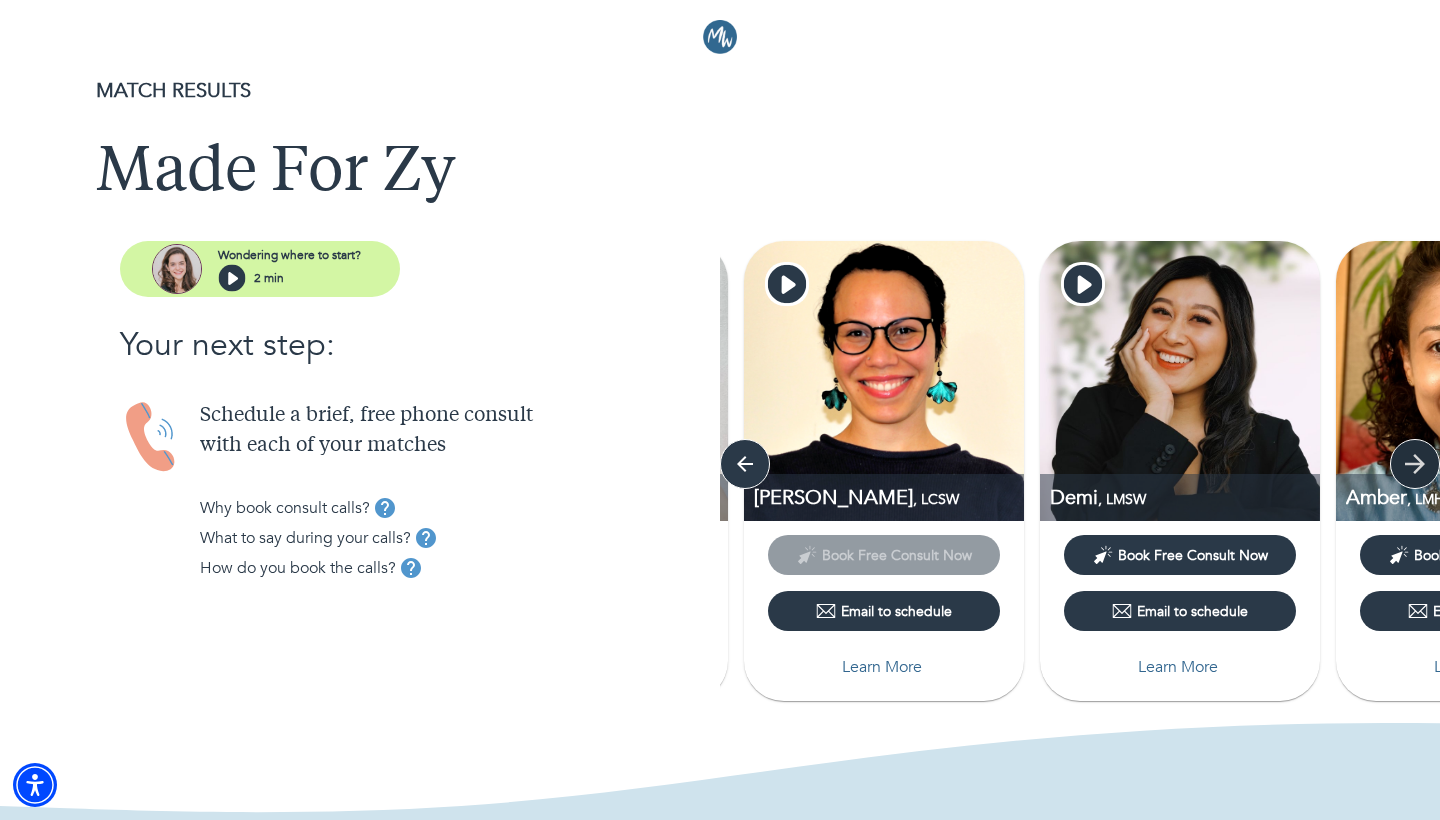 click 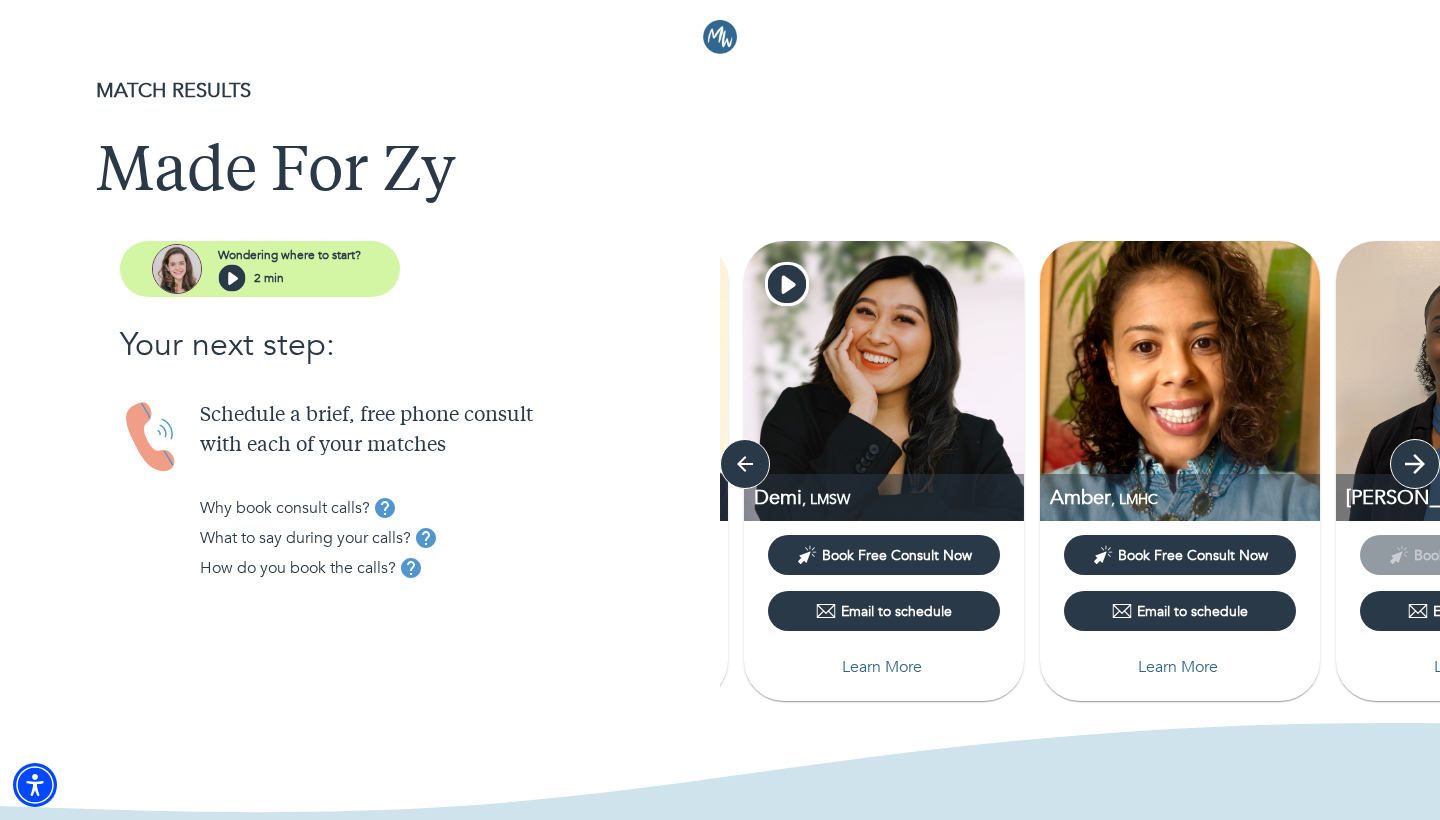 click 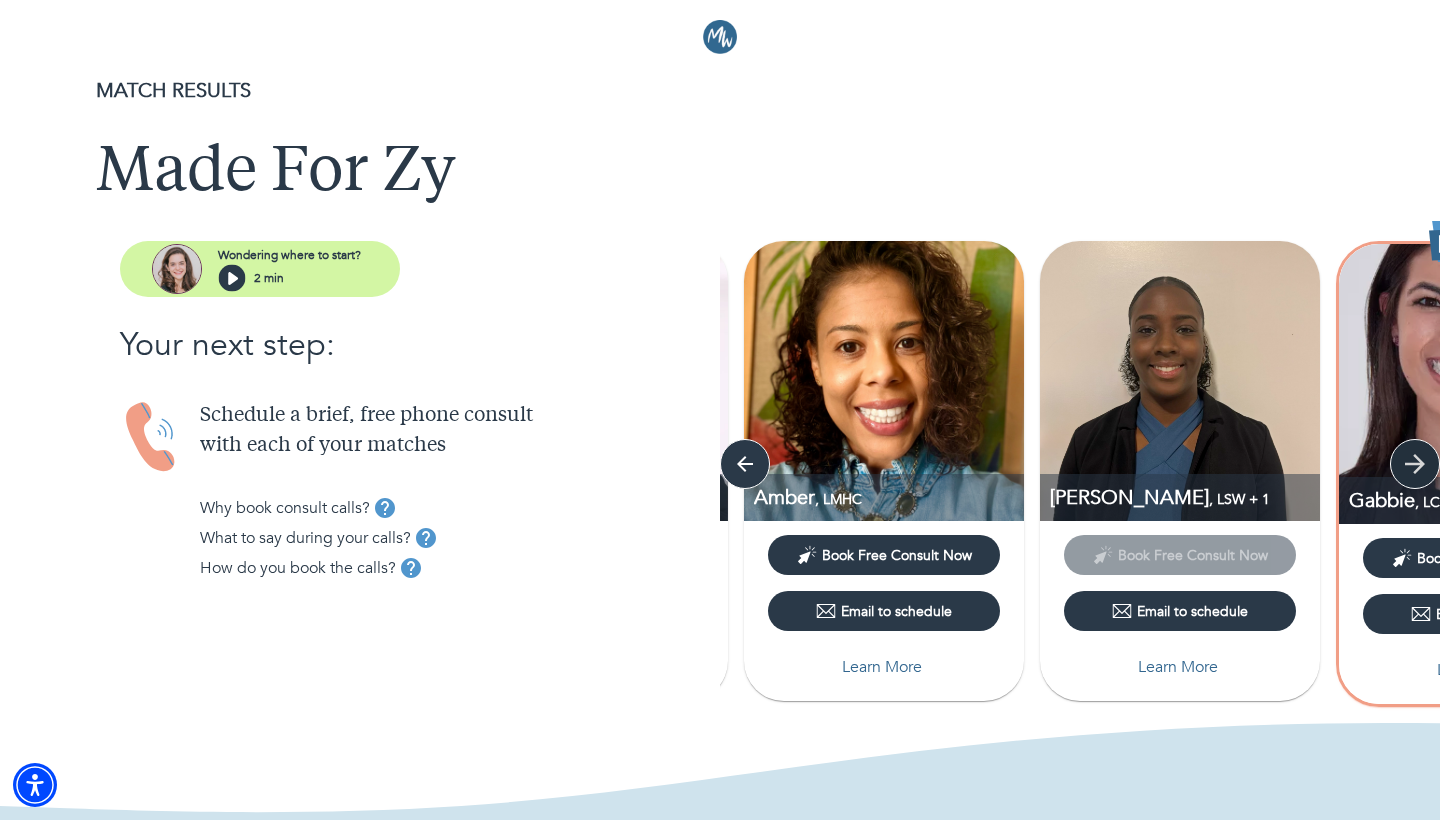 click 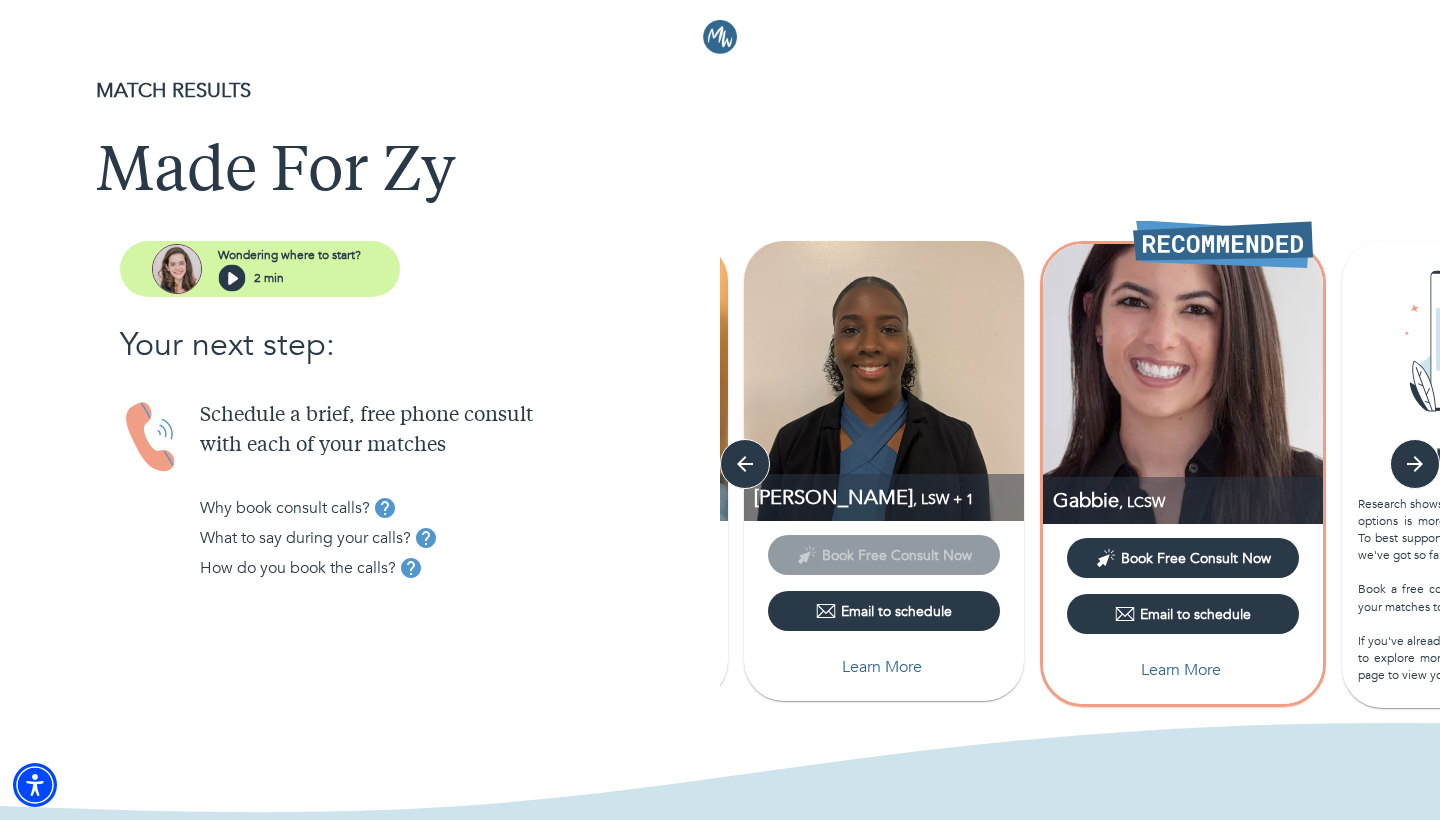 click on "Book Free Consult Now" at bounding box center [1196, 558] 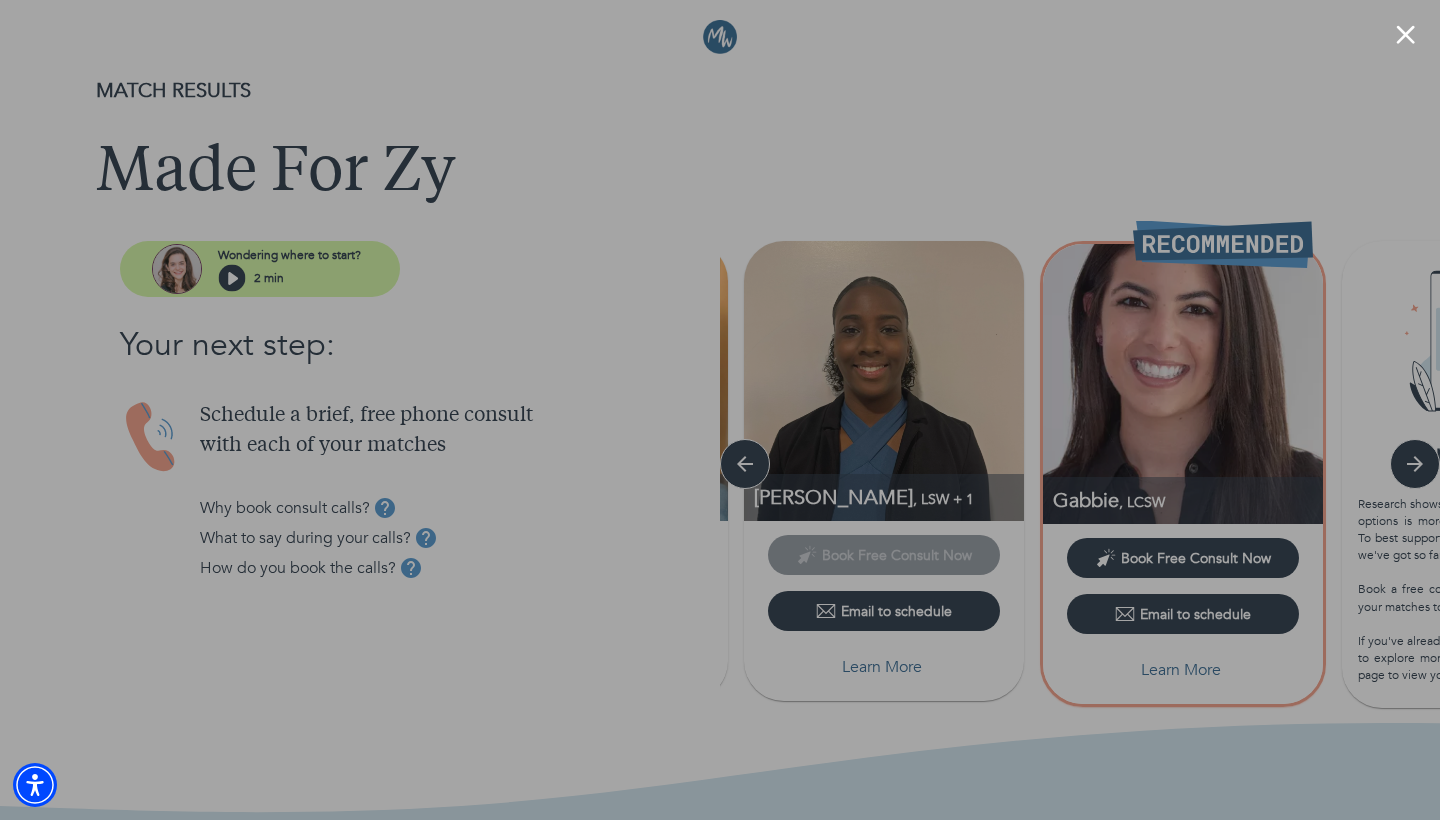 click at bounding box center [1405, 34] 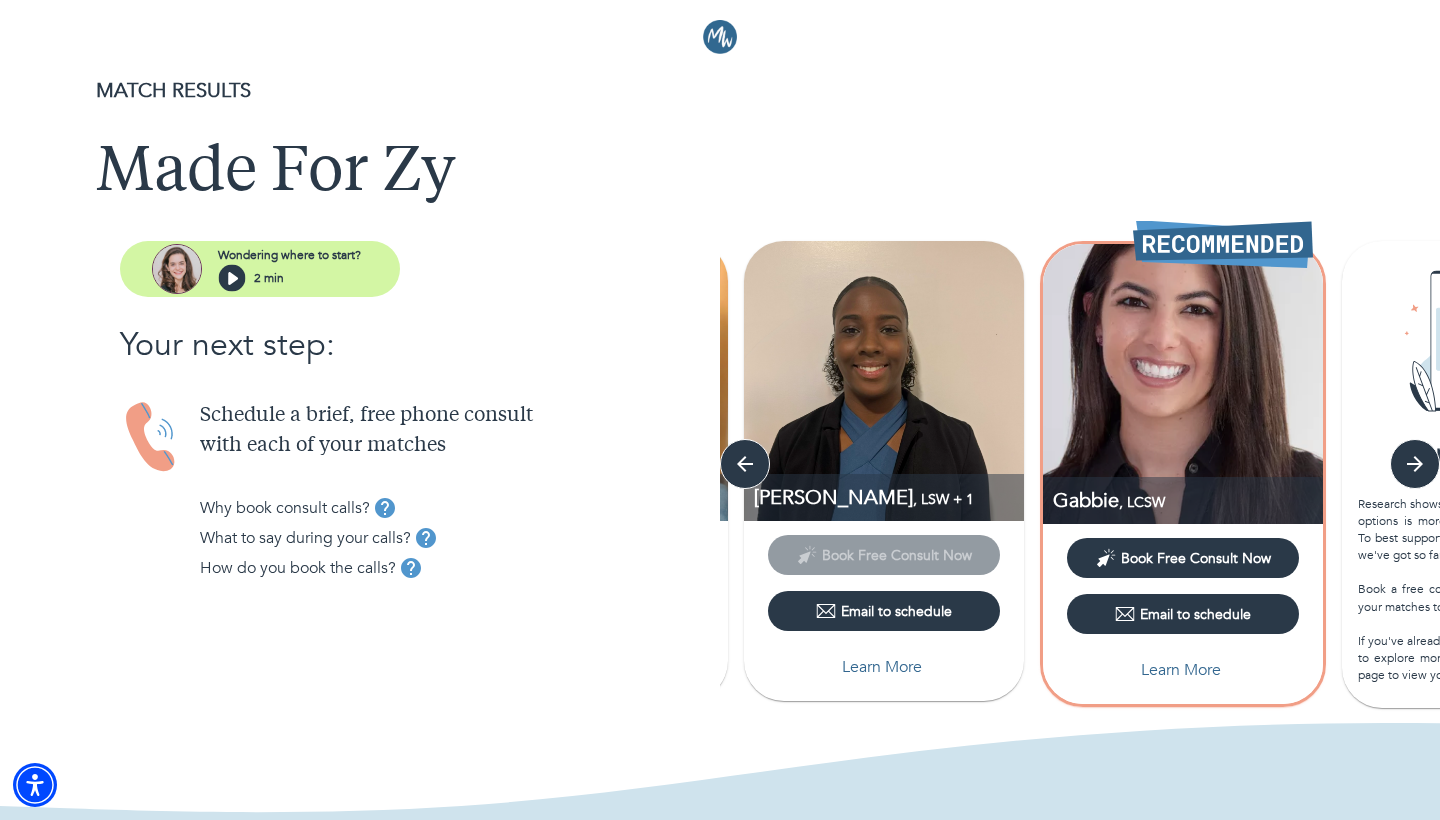click on "More matches? Research shows that often, having *too many* options is more overwhelming than helpful. To best support you, let's continue with what we've got so far. Book a free consult call with at least one of your matches to gauge your fit. If you've already completed consults and want to explore more, scroll to the bottom of this page to view your options." at bounding box center (1482, 474) 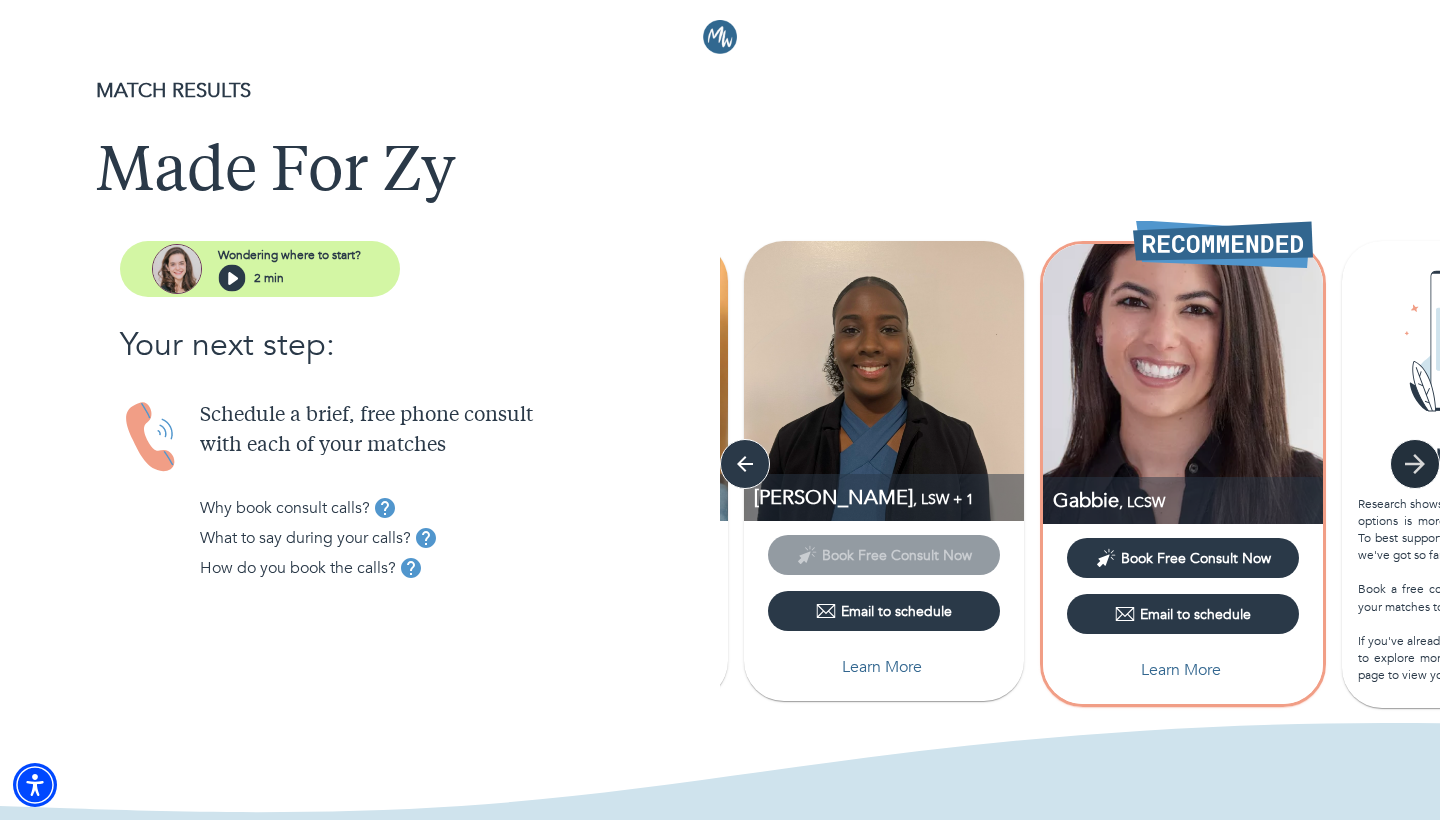 click 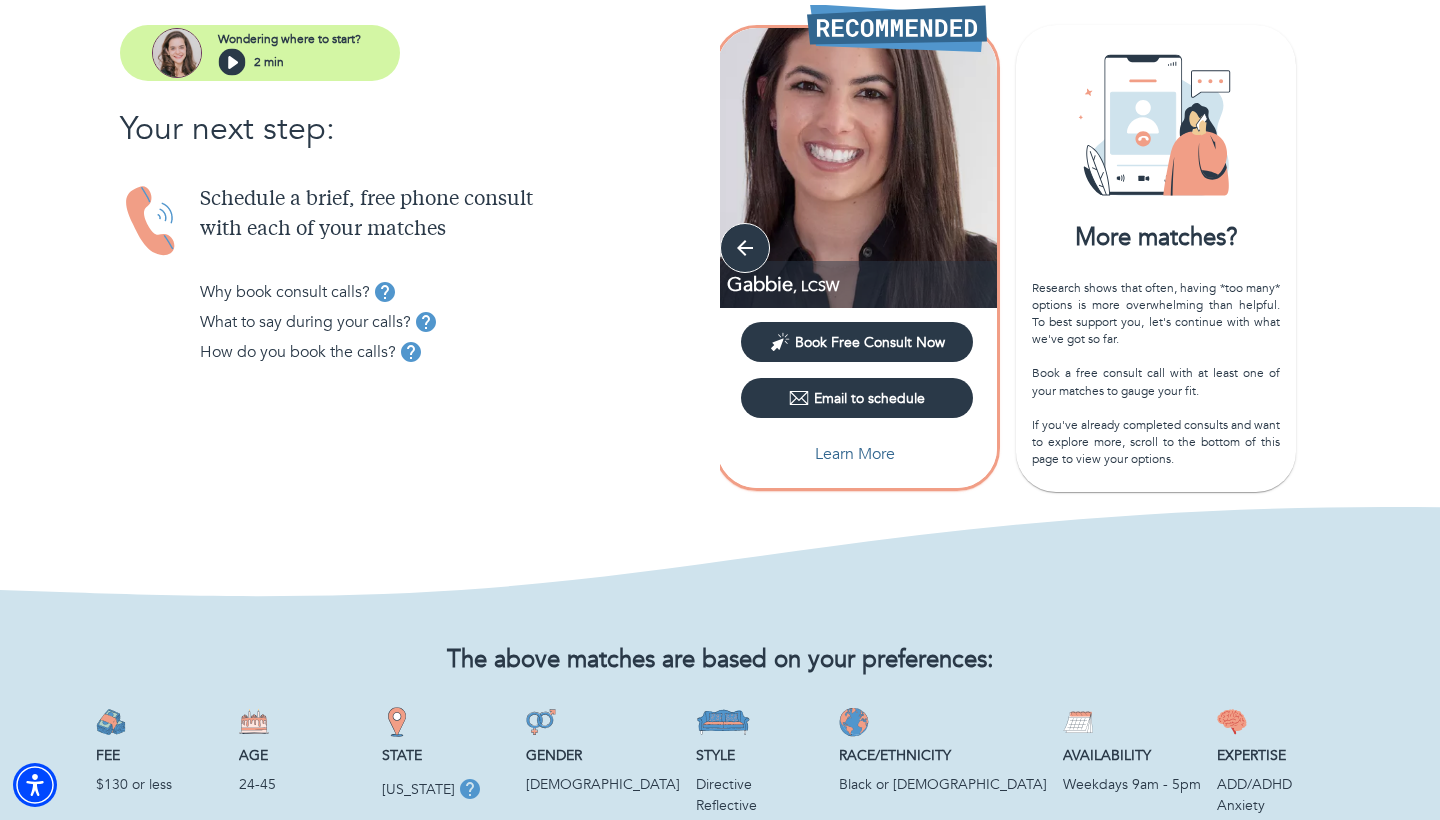 scroll, scrollTop: 291, scrollLeft: 0, axis: vertical 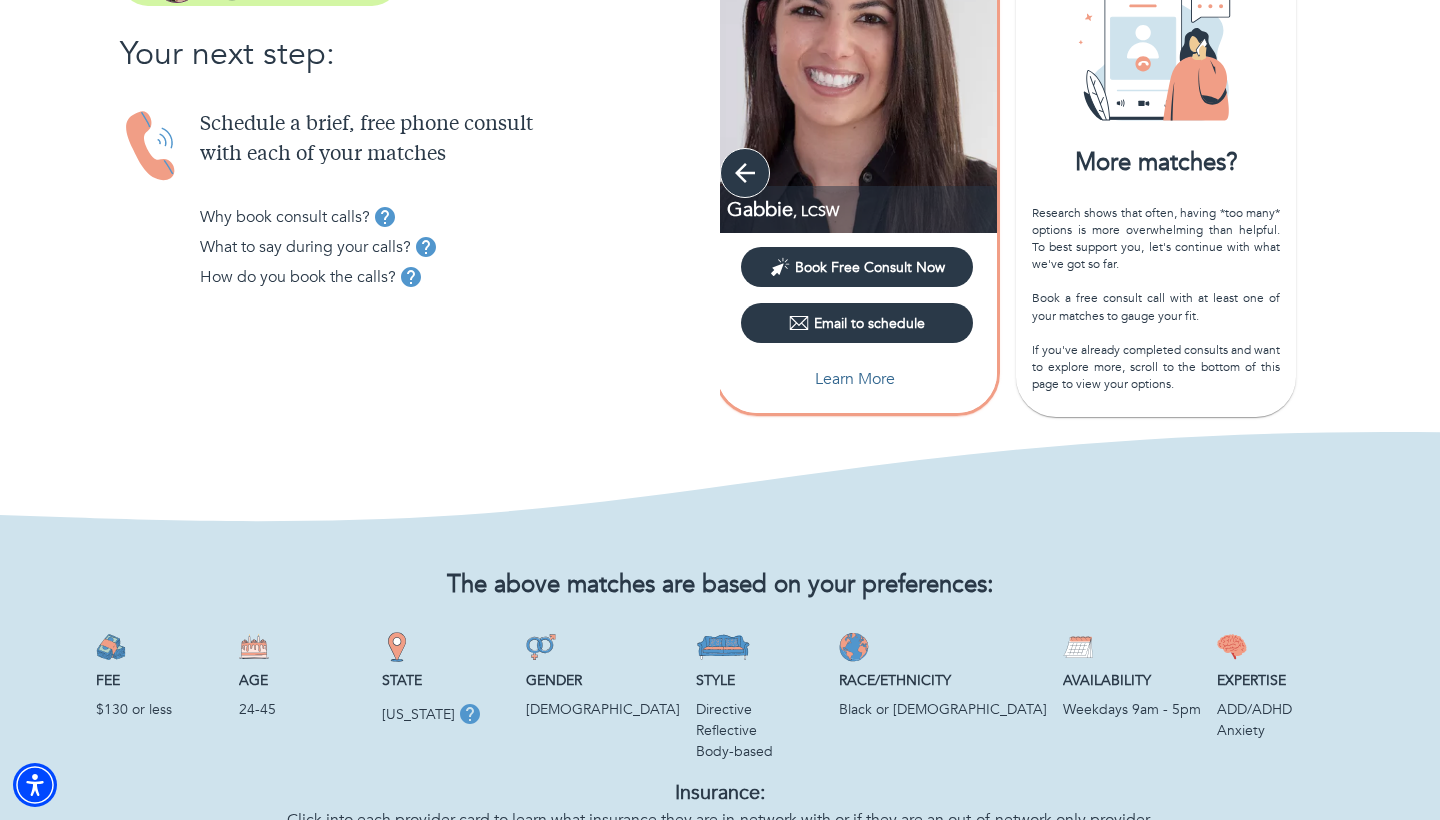 click at bounding box center (745, 173) 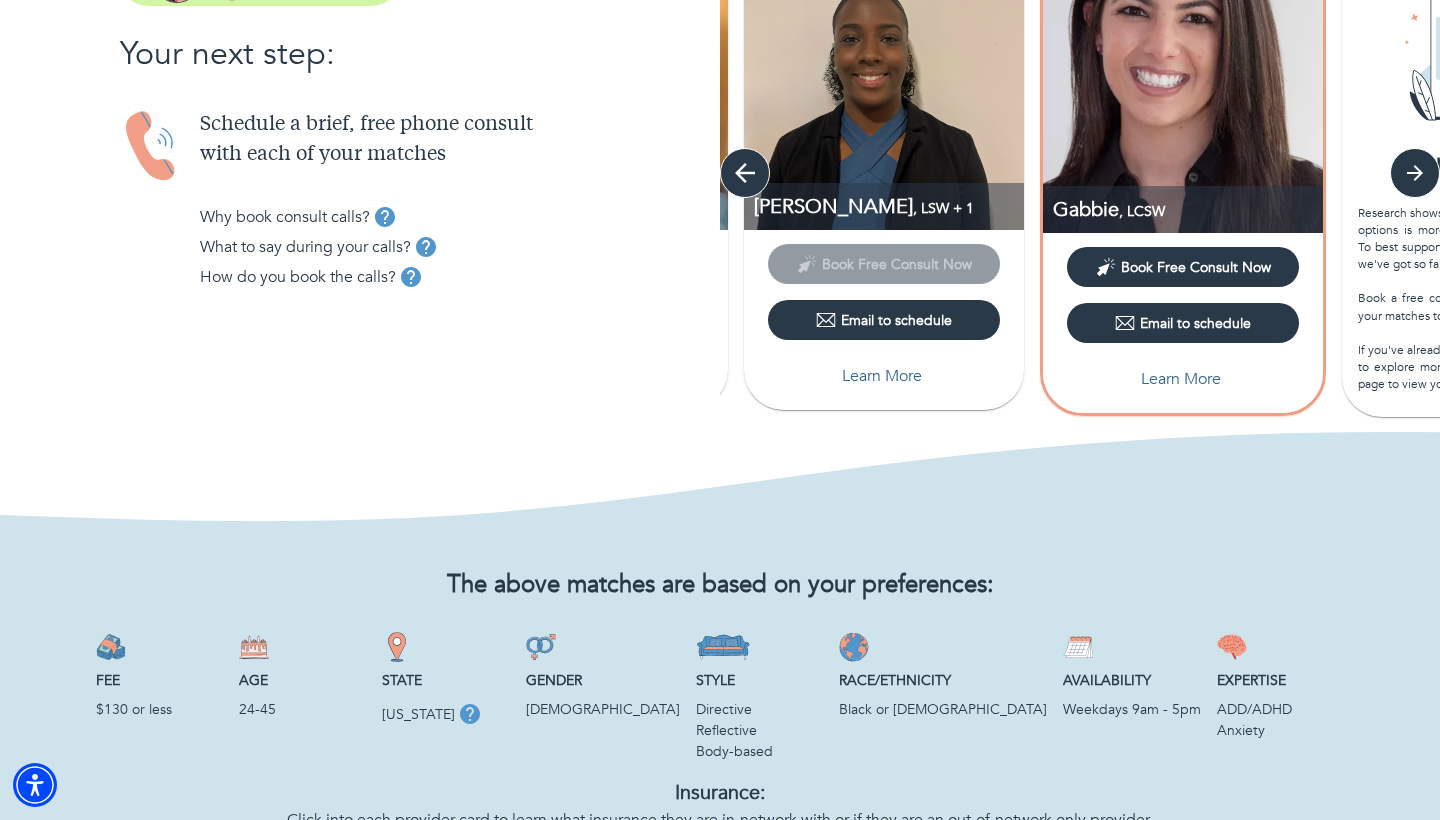 click at bounding box center (745, 173) 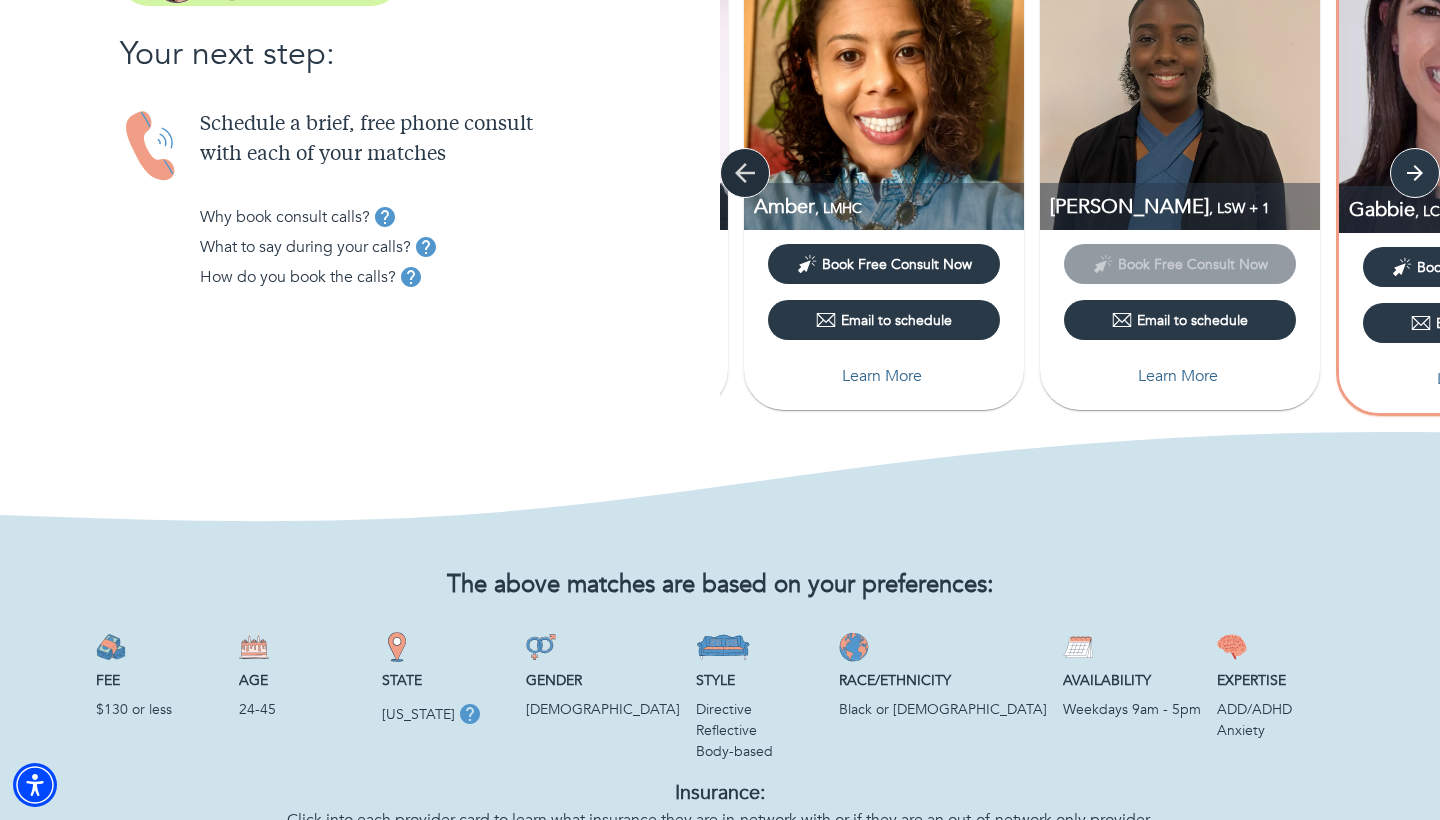 click 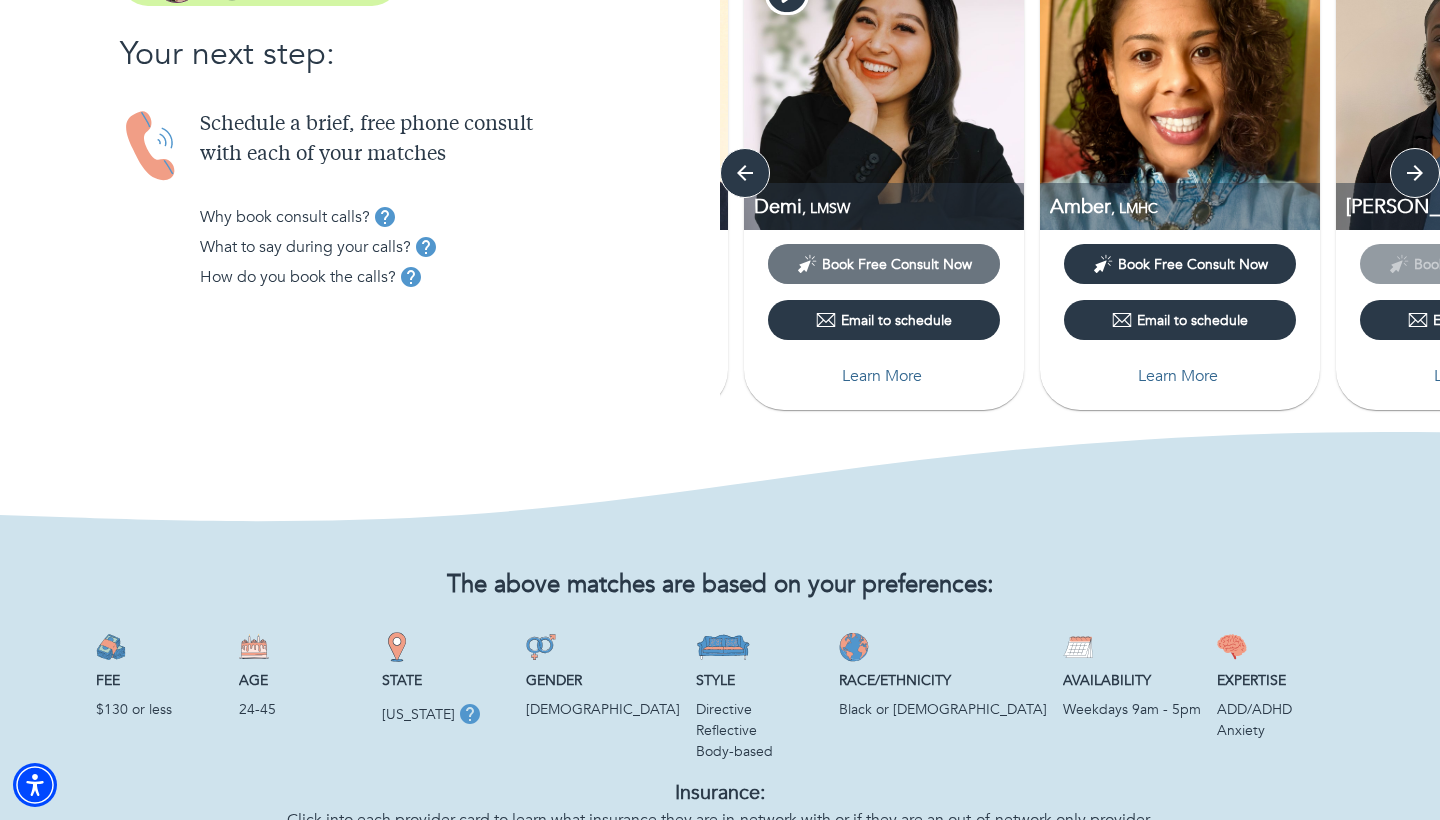 click on "Book Free Consult Now" at bounding box center [884, 264] 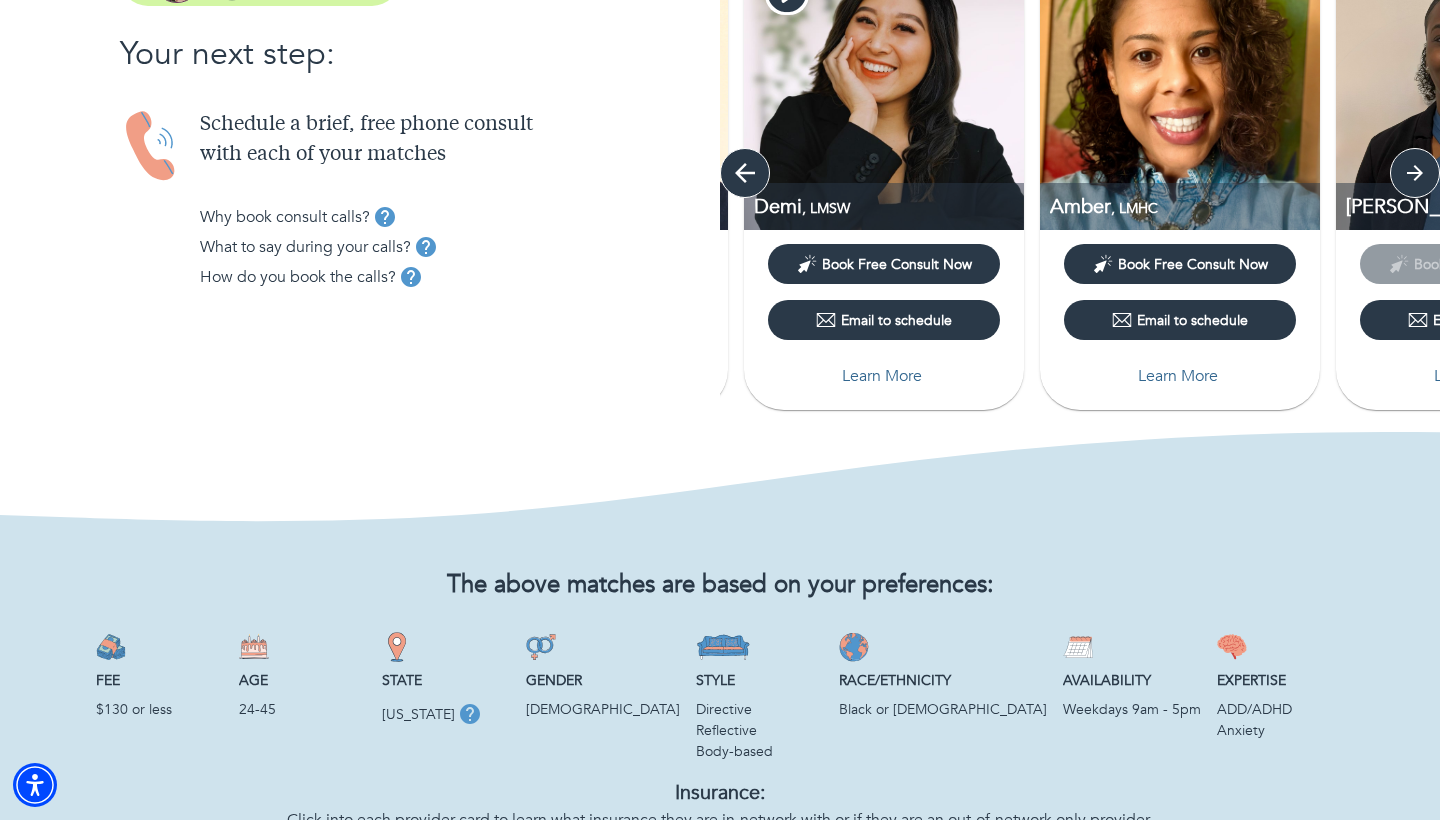 click 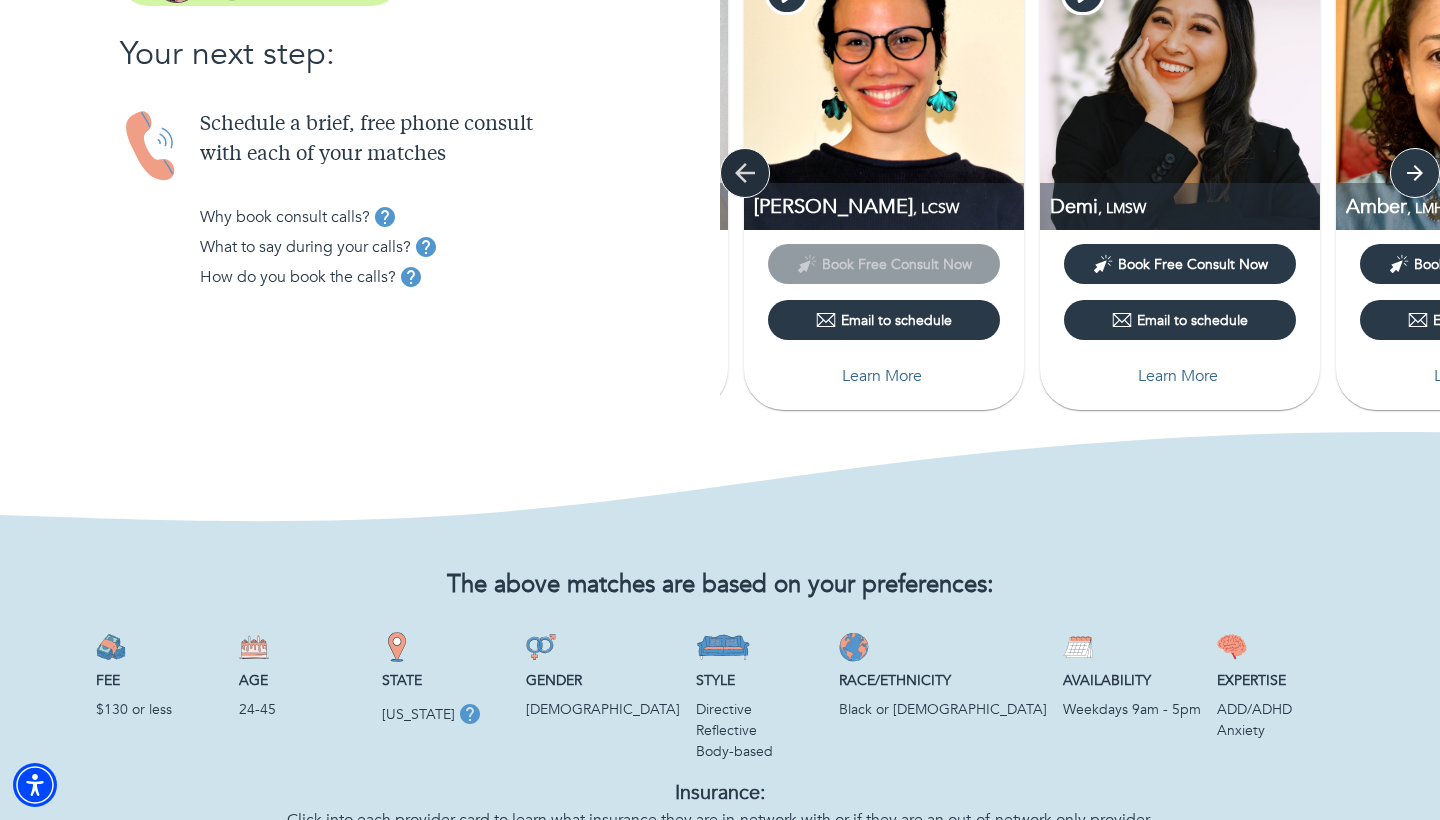 click 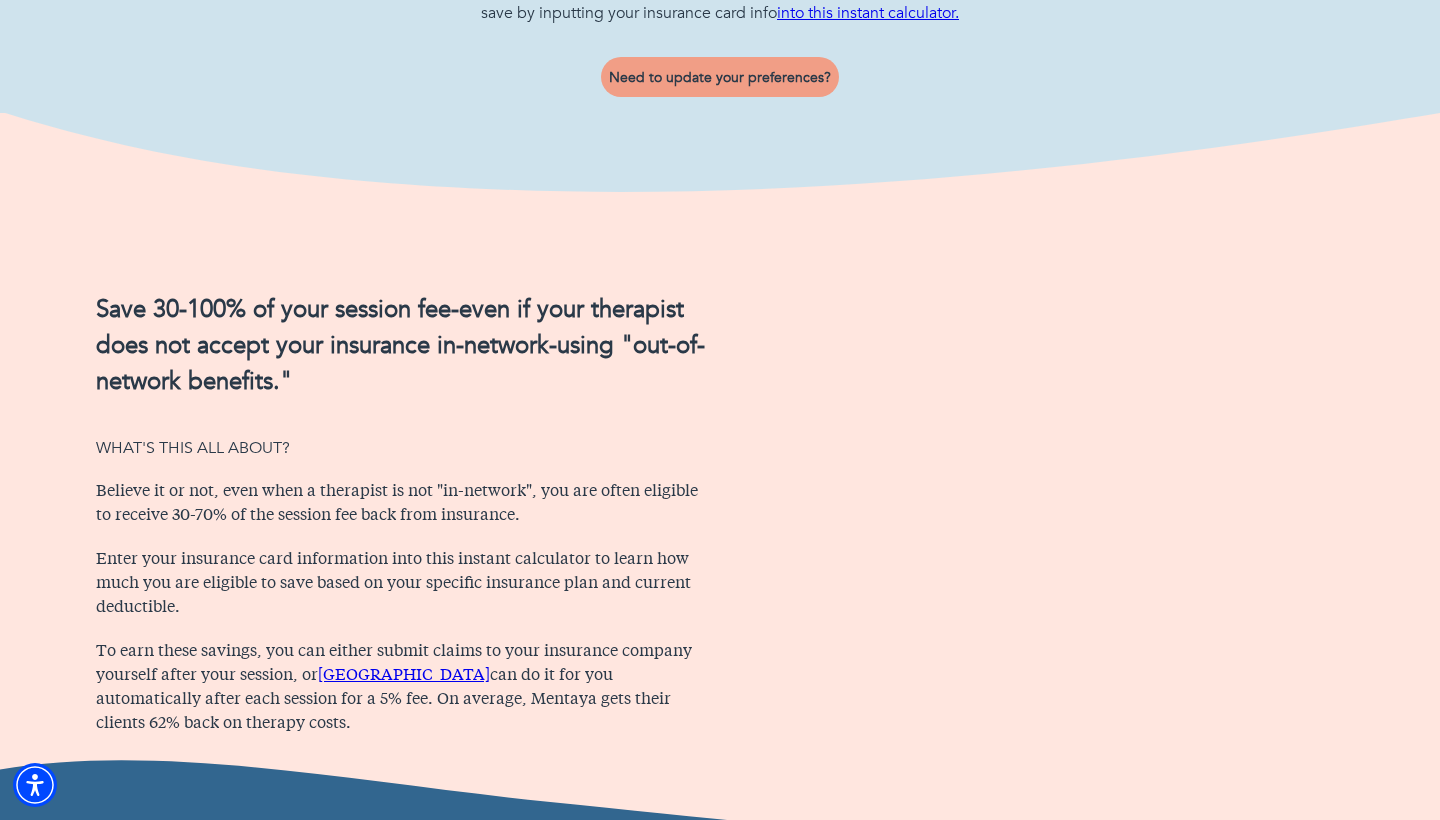scroll, scrollTop: 1157, scrollLeft: 0, axis: vertical 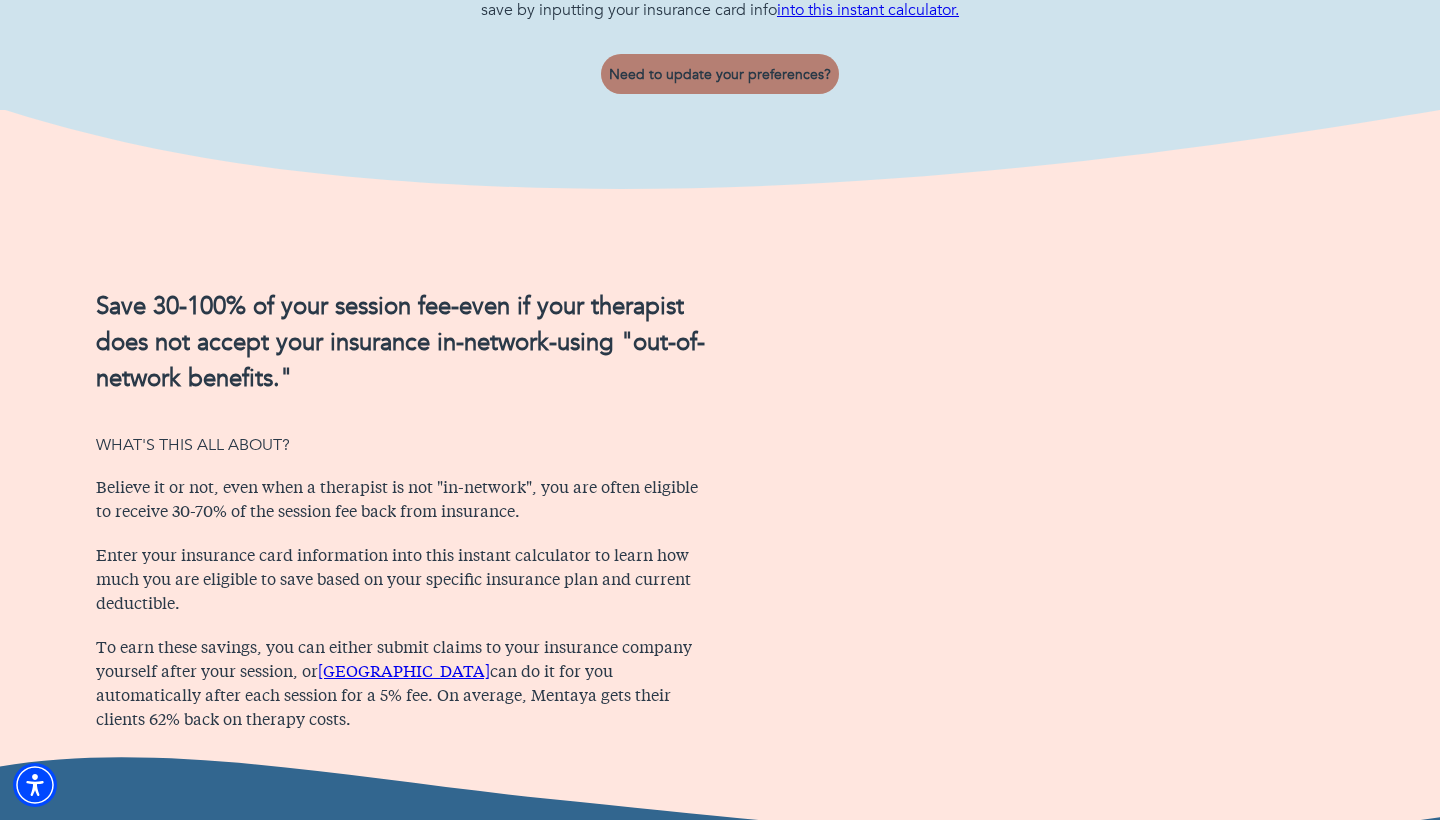 click on "Need to update your preferences?" at bounding box center [720, 74] 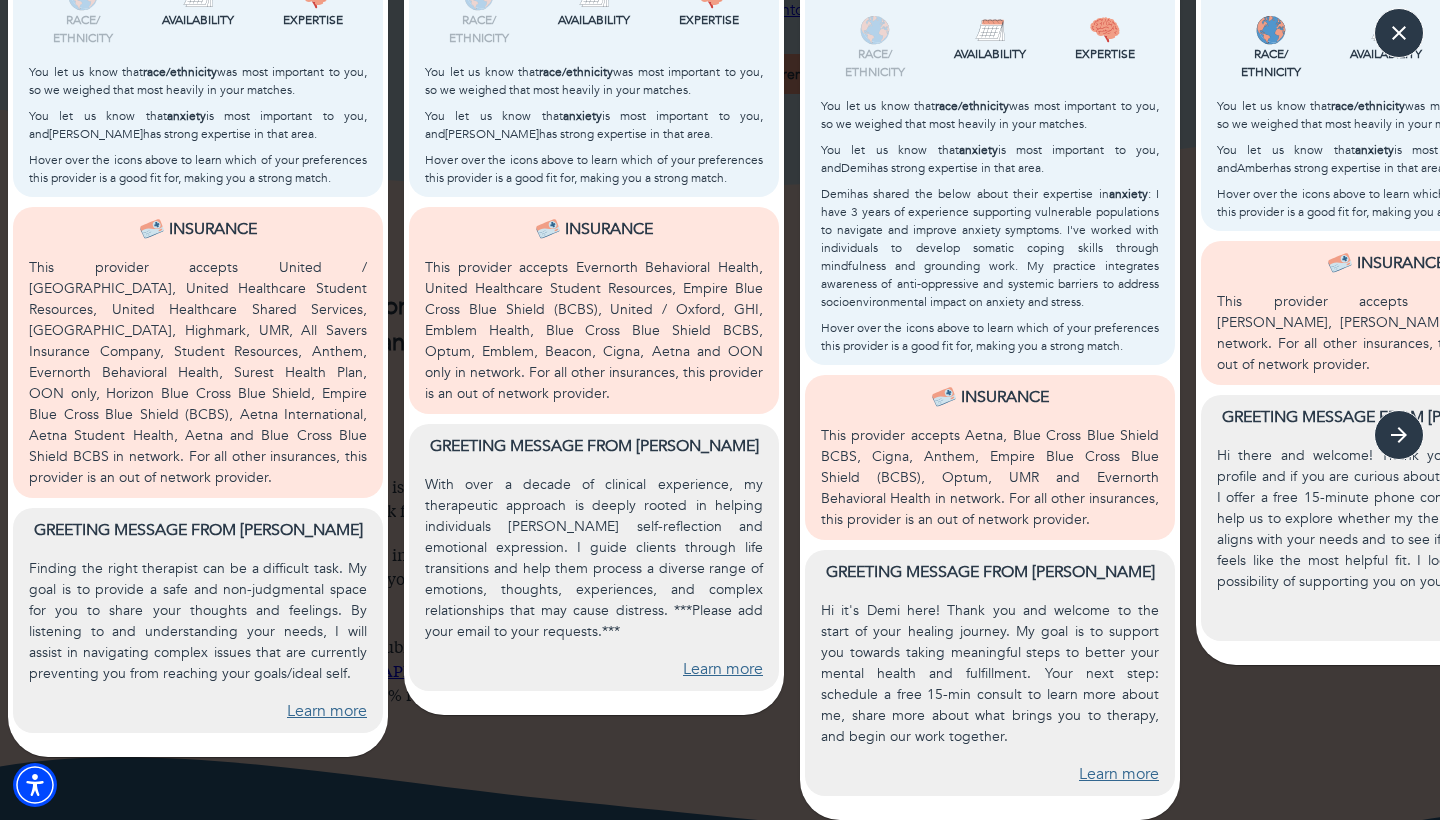 scroll, scrollTop: 729, scrollLeft: 0, axis: vertical 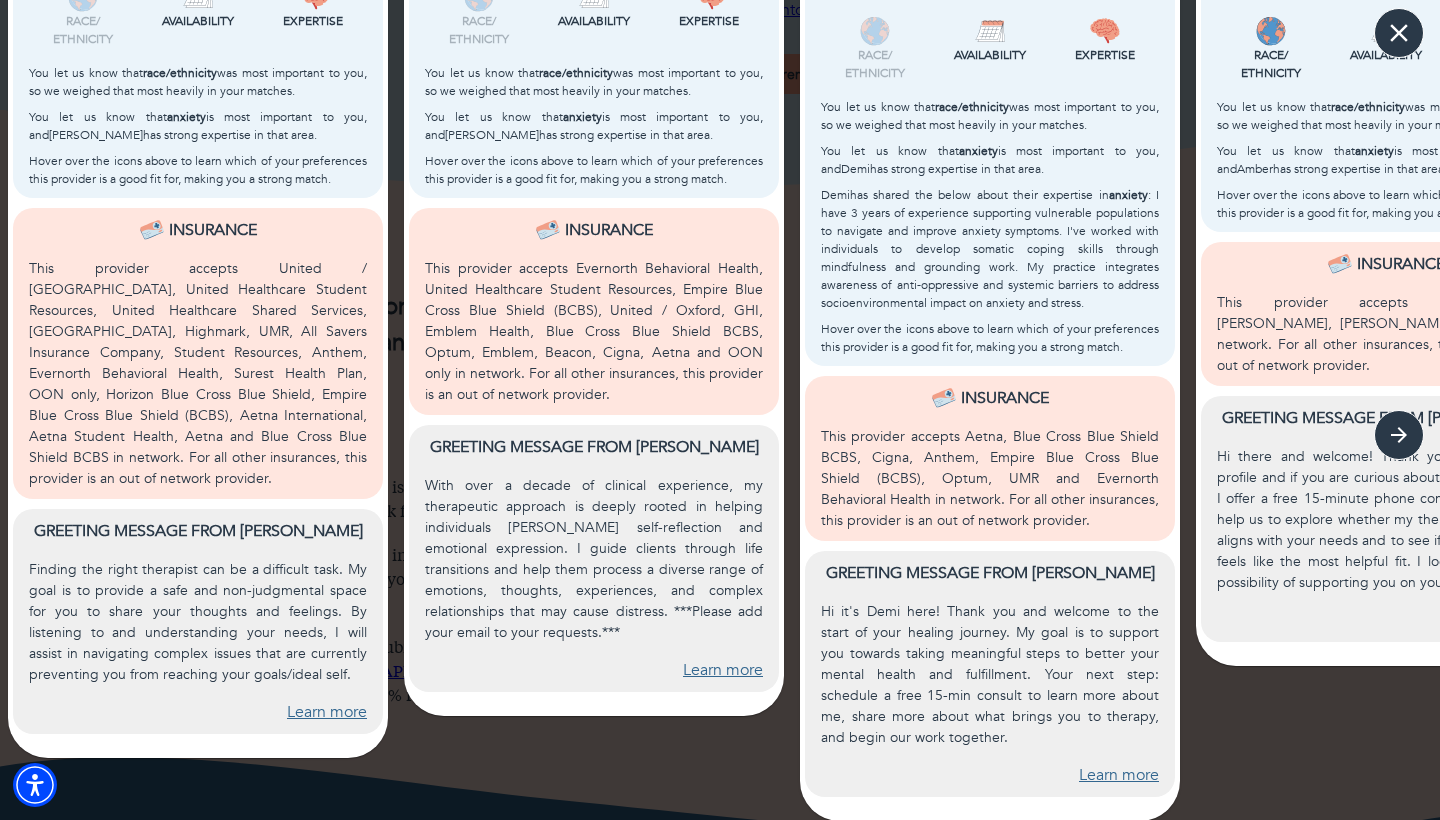 click 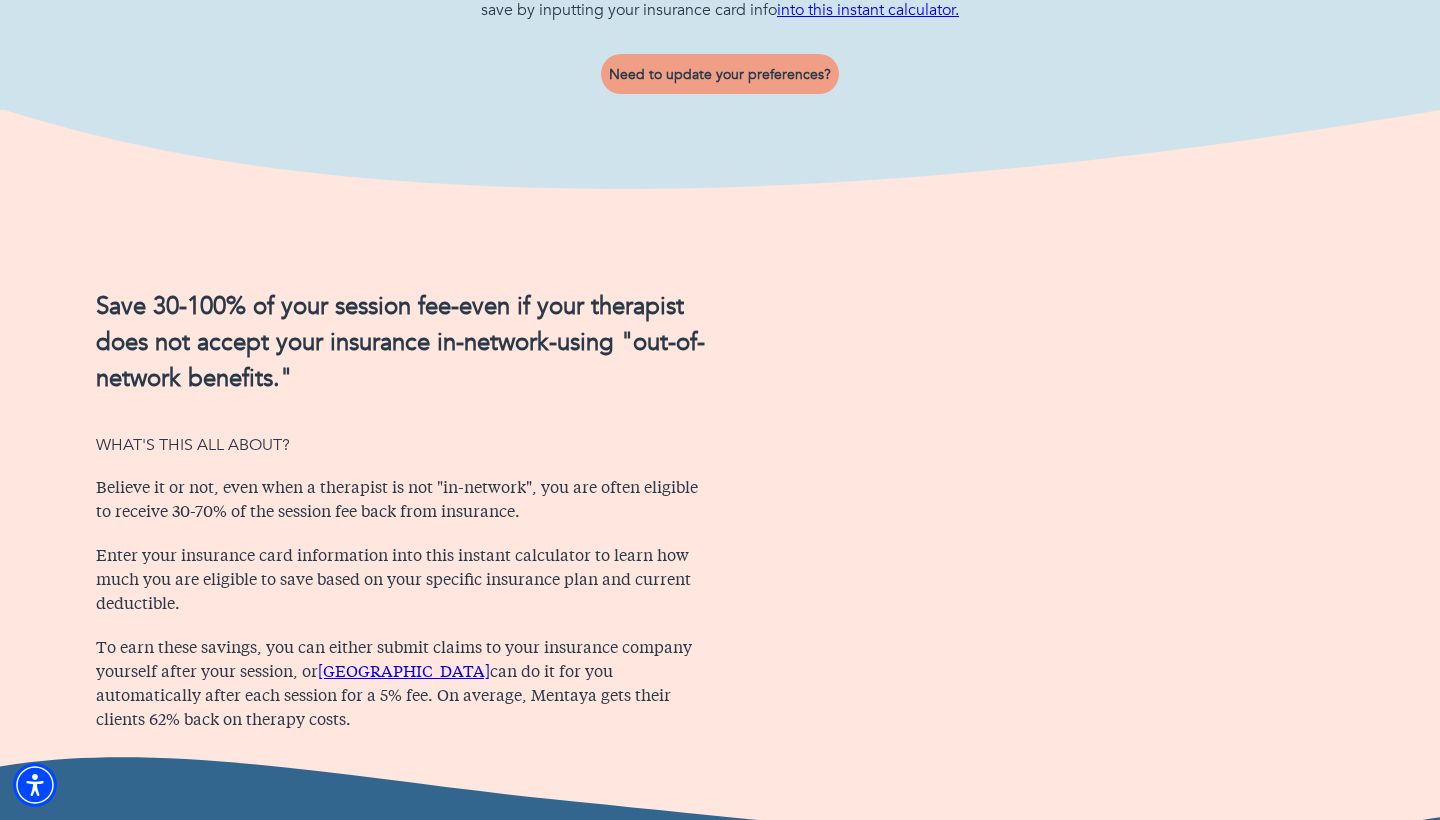 scroll, scrollTop: 0, scrollLeft: 0, axis: both 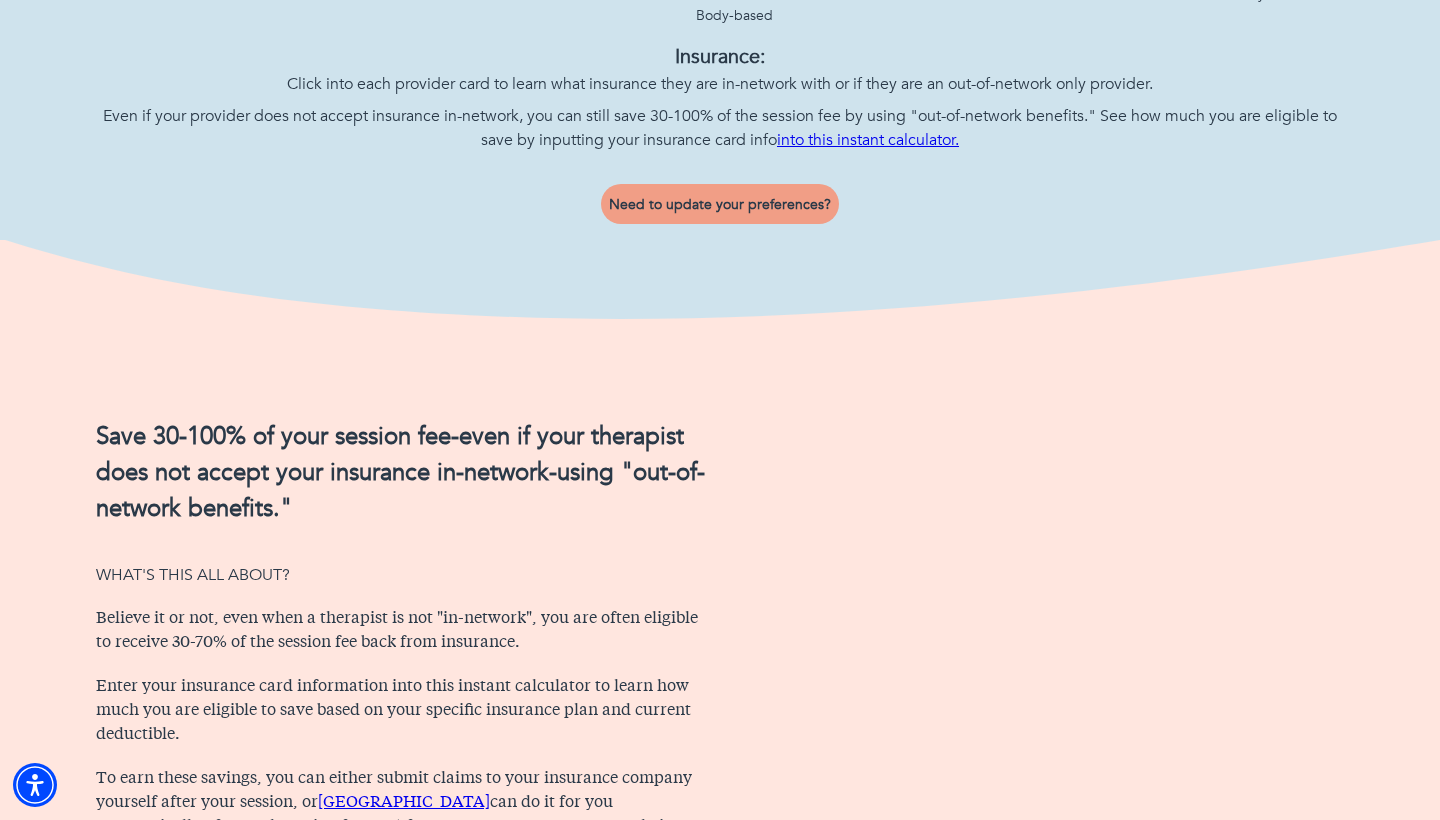 click on "Need to update your preferences?" at bounding box center [720, 204] 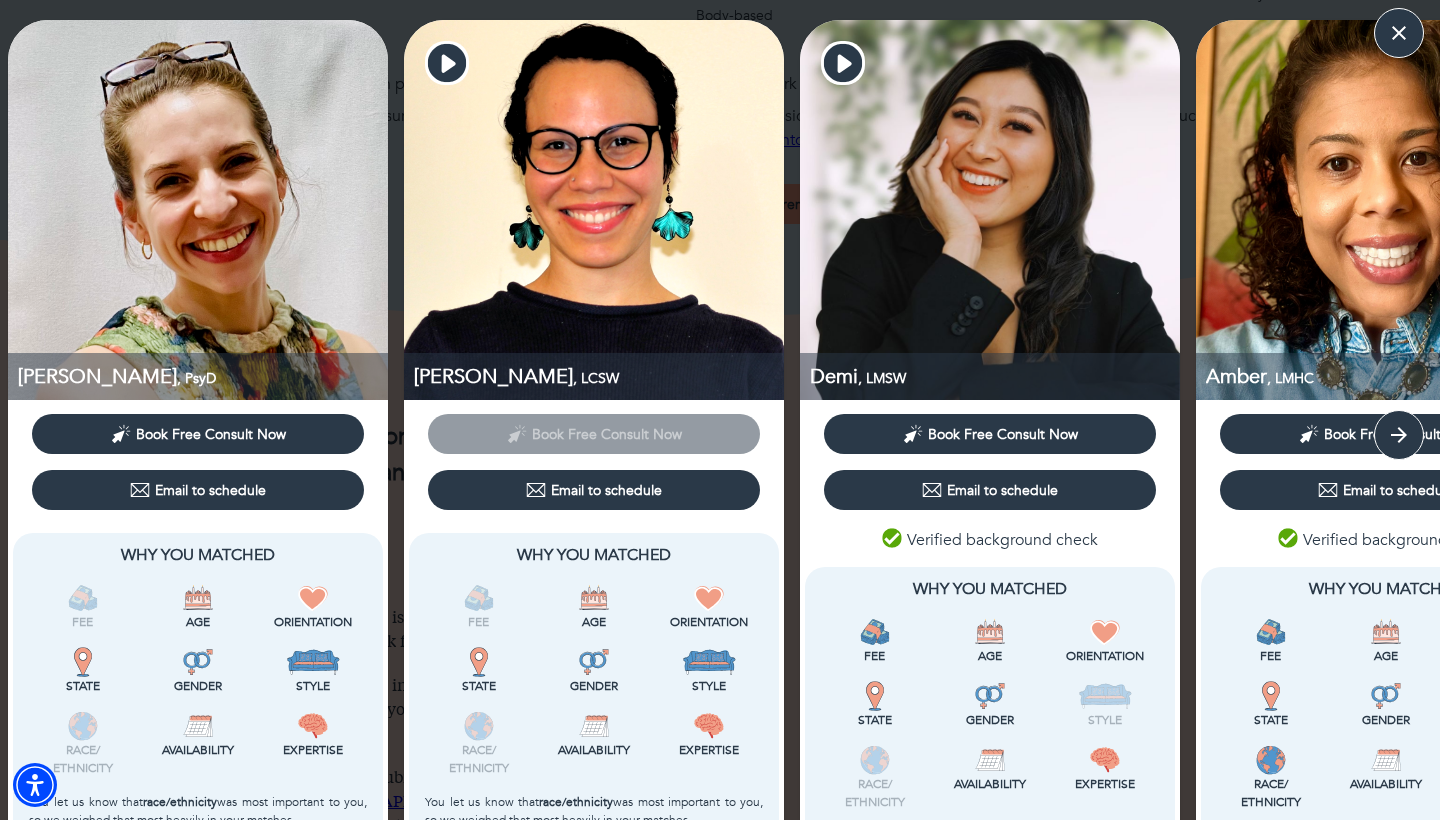 scroll, scrollTop: 0, scrollLeft: 0, axis: both 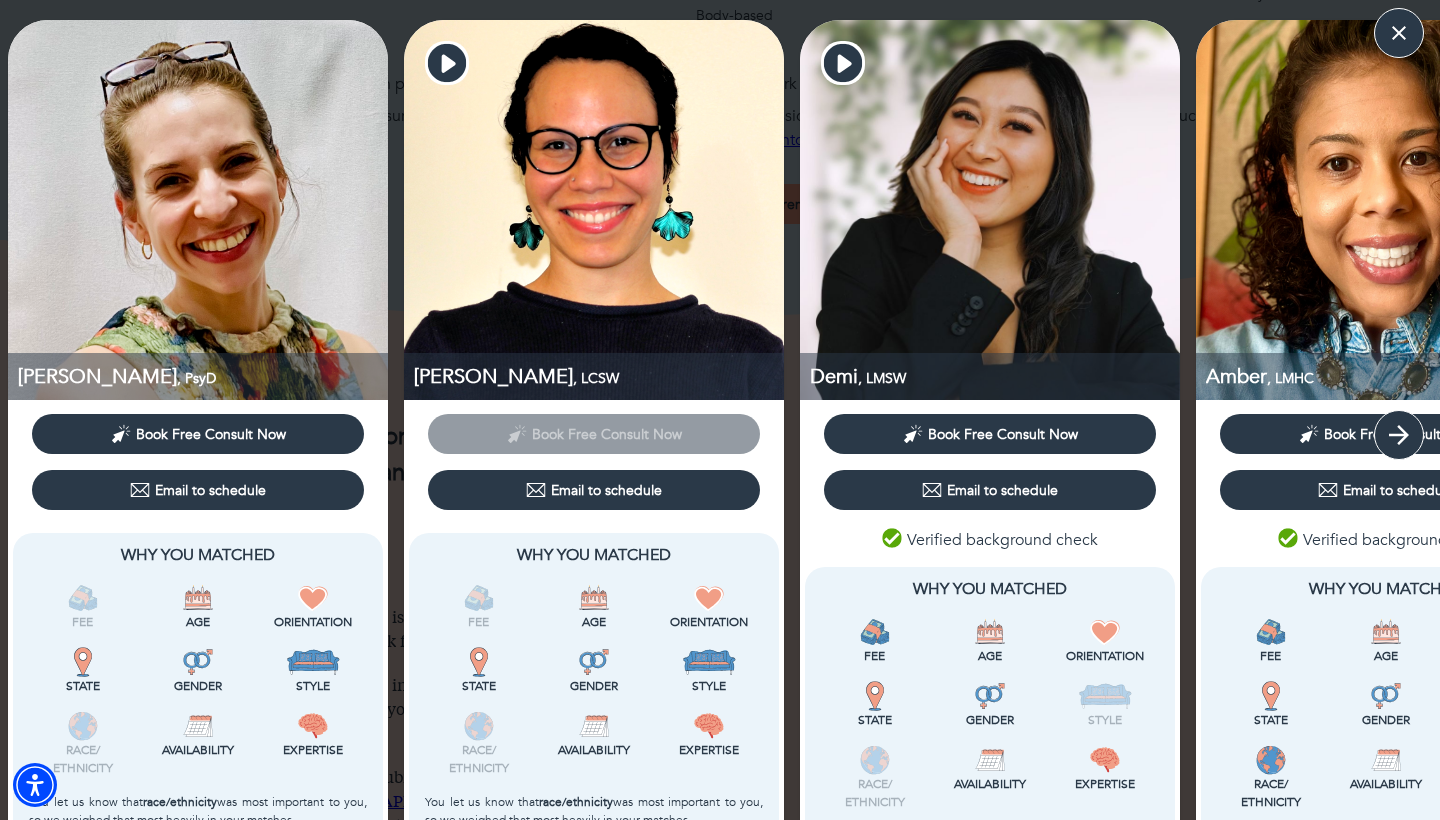 click 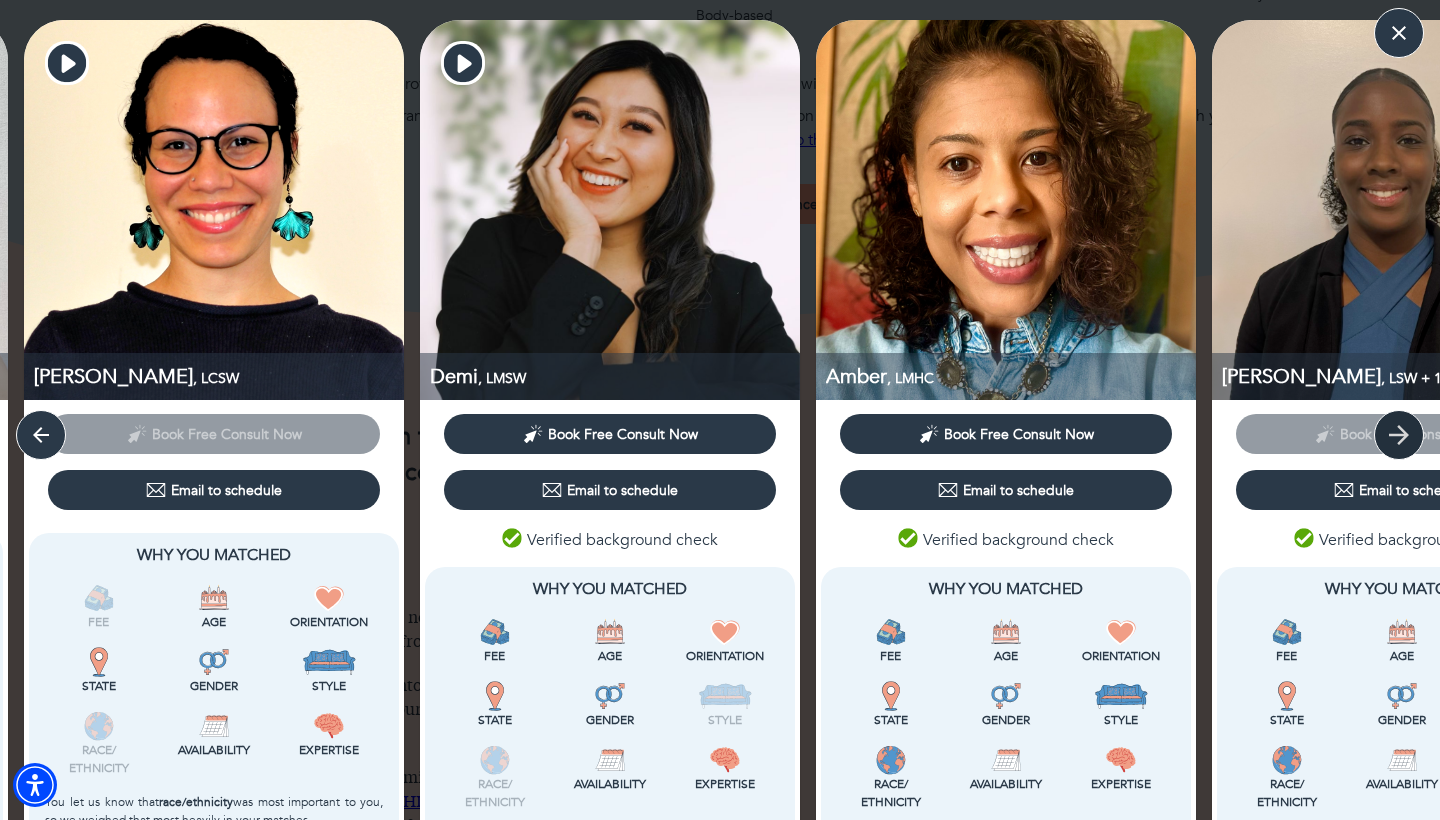 click 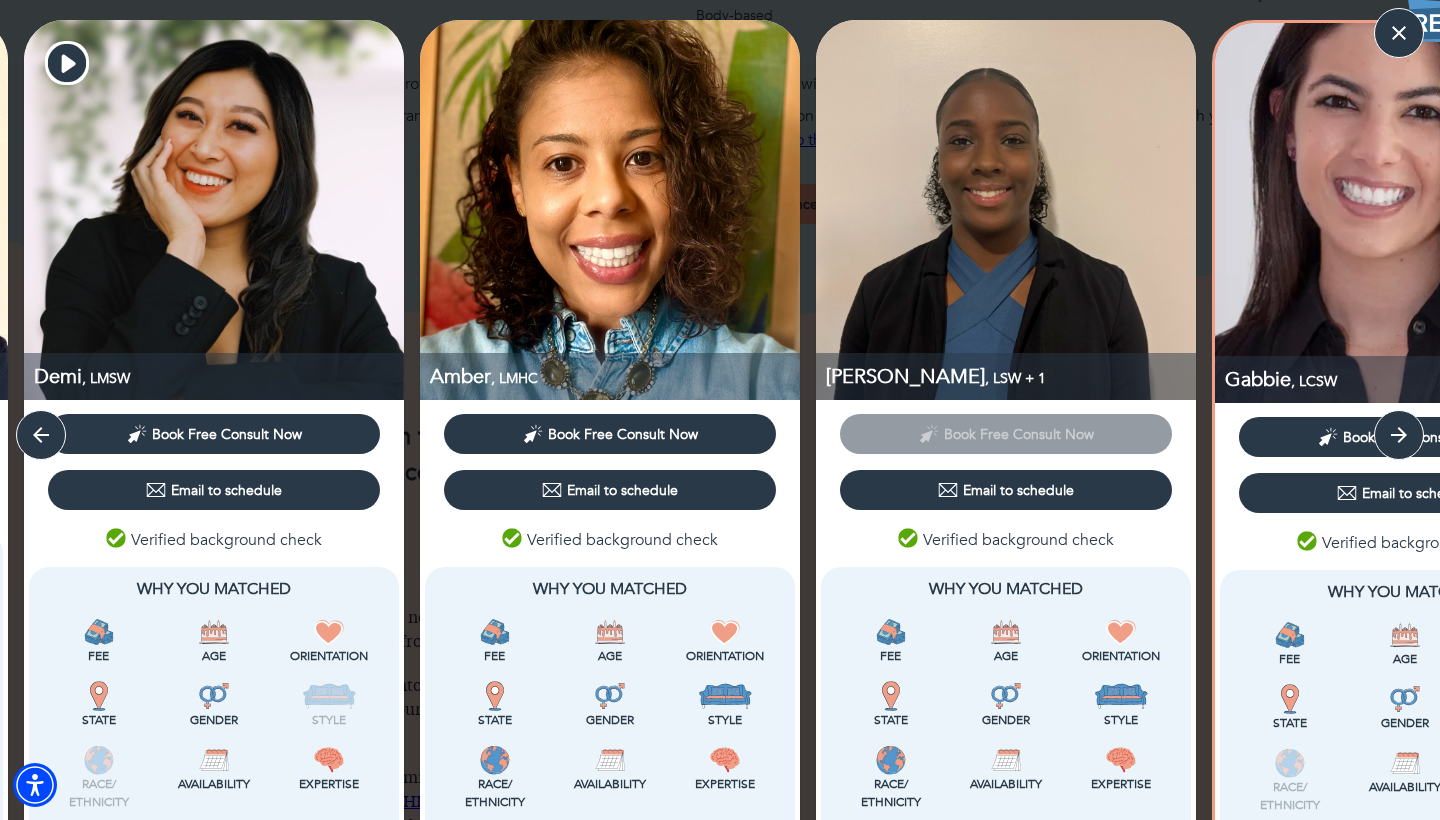 click on "Book Free Consult Now" at bounding box center (1006, 432) 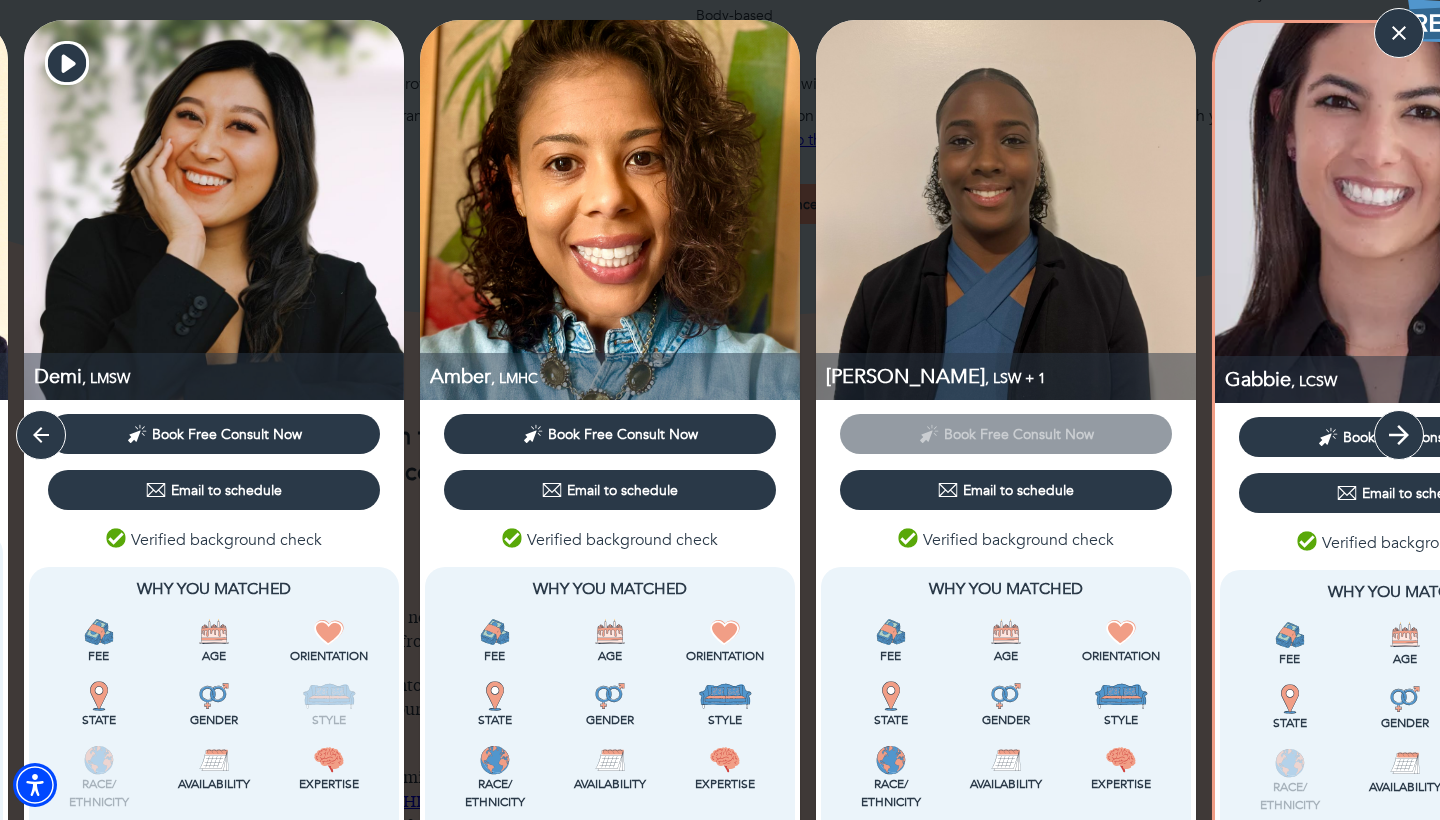 click 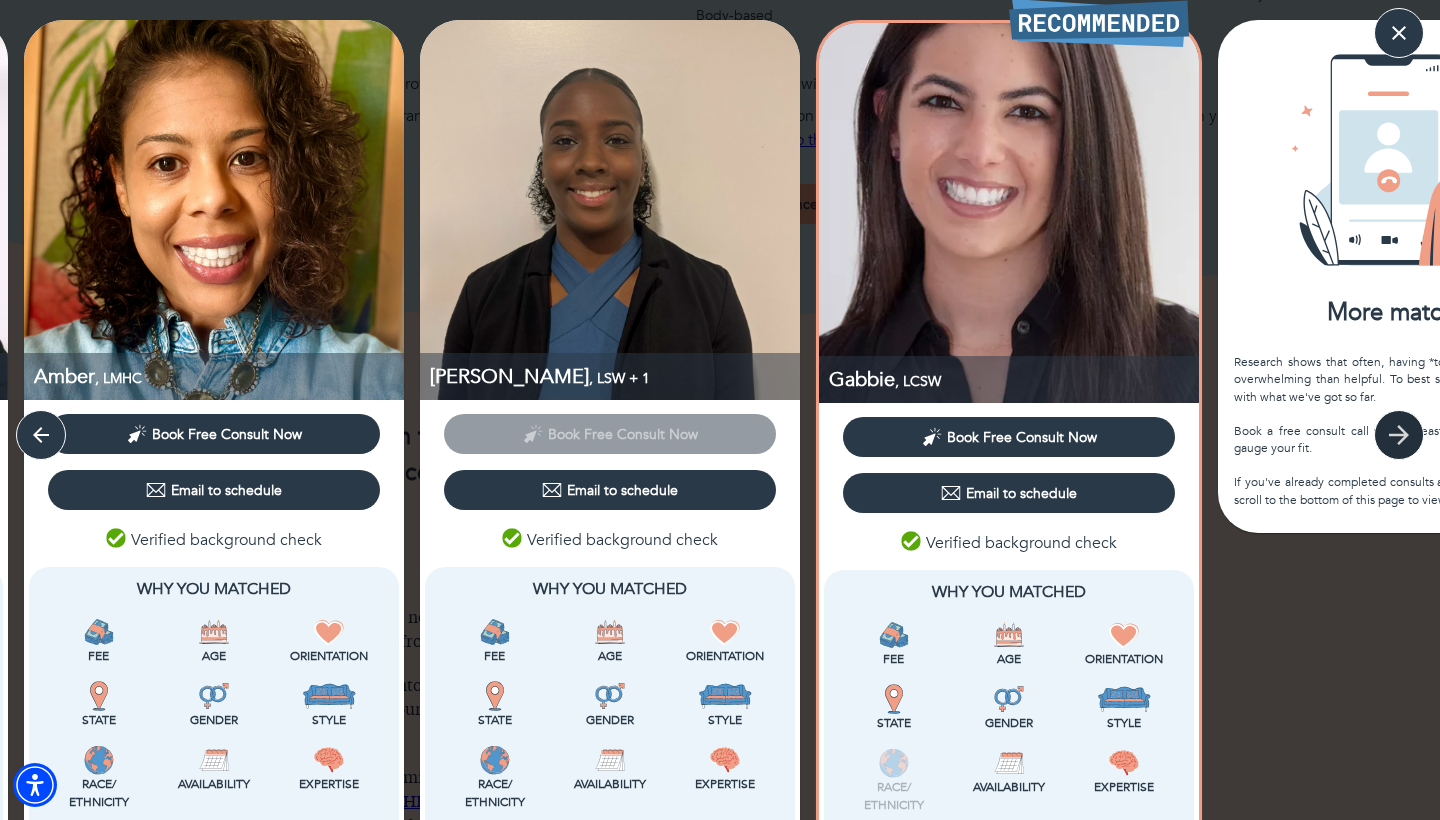 click 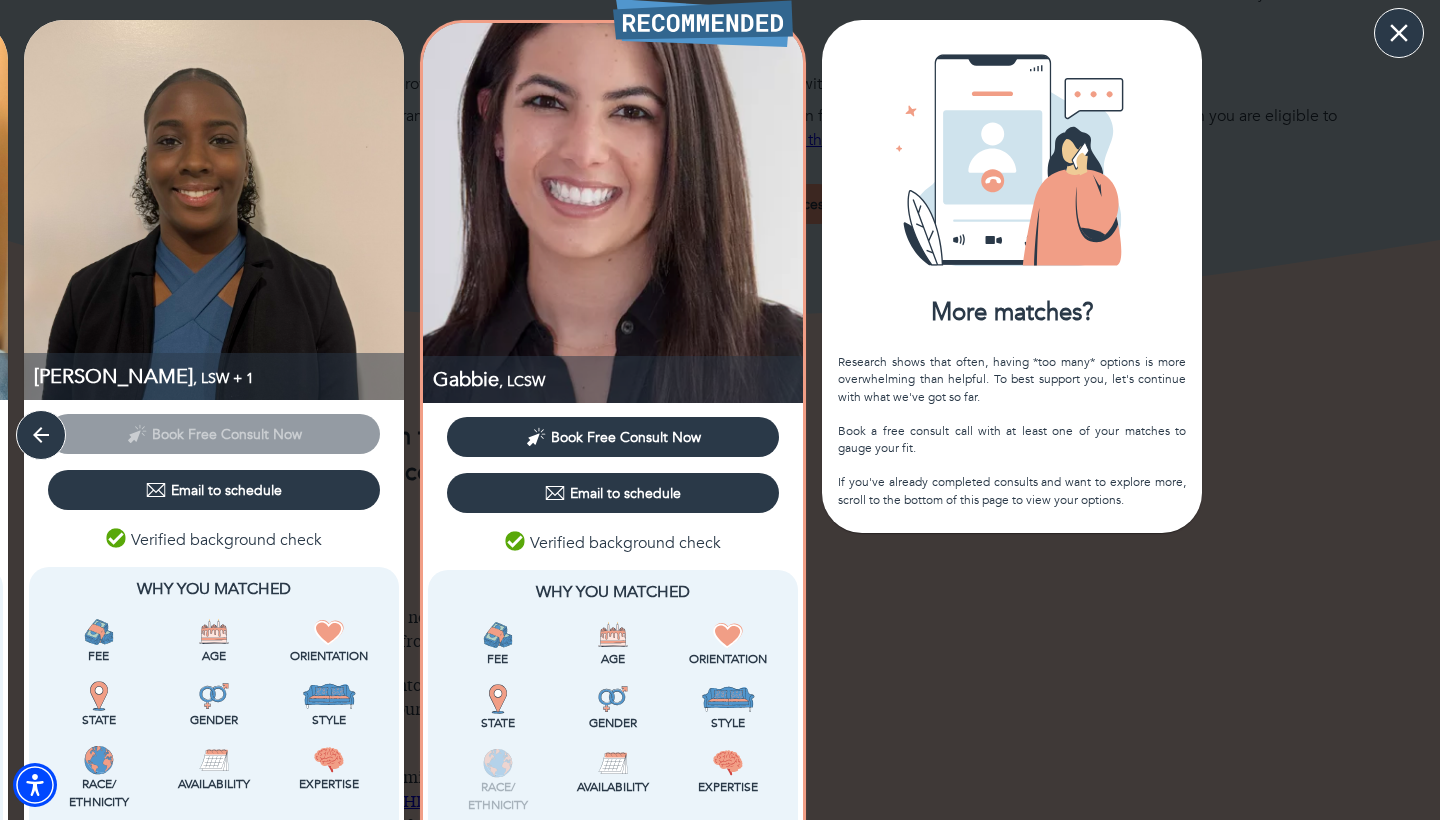 click 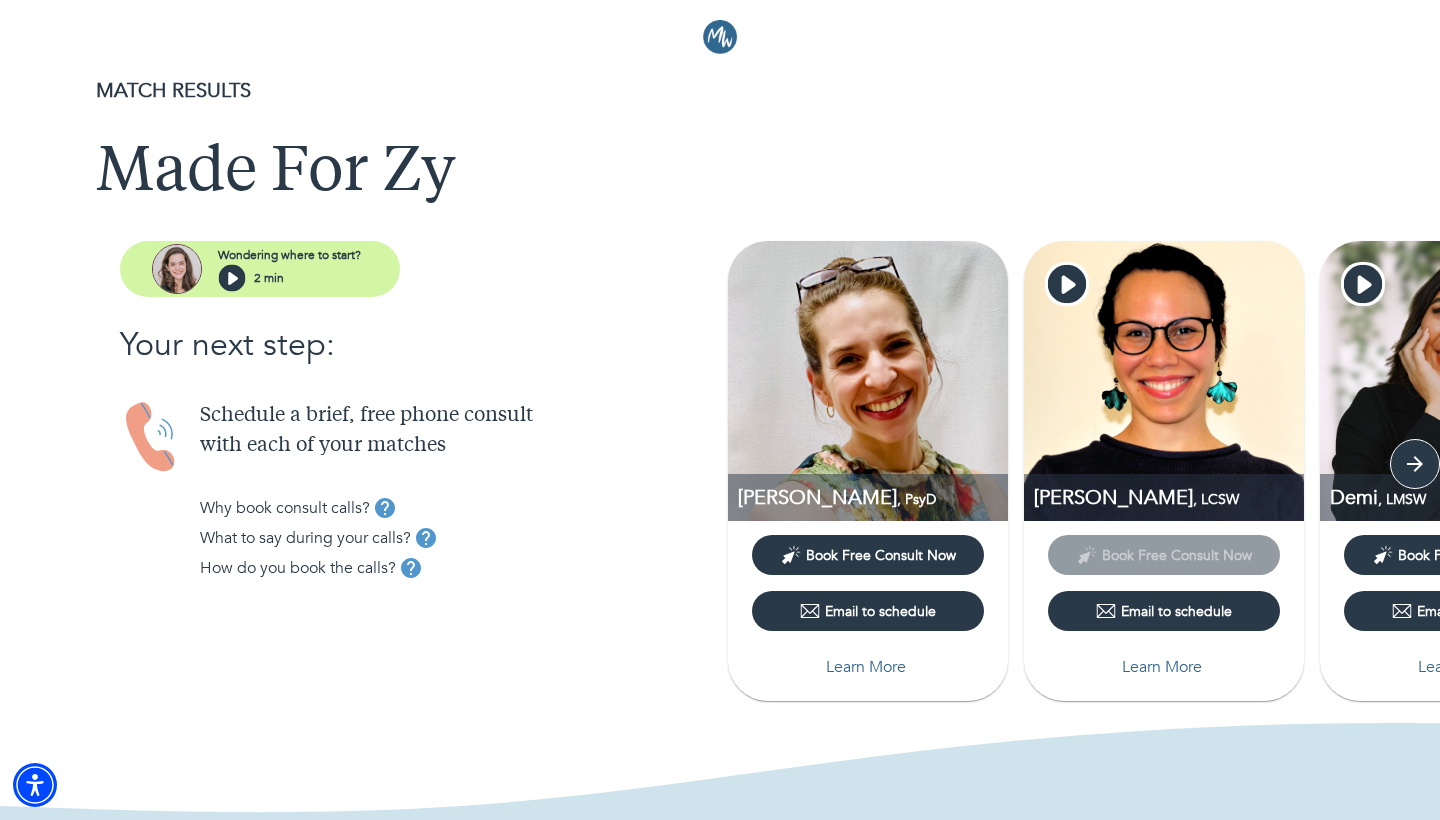 scroll, scrollTop: 0, scrollLeft: 0, axis: both 